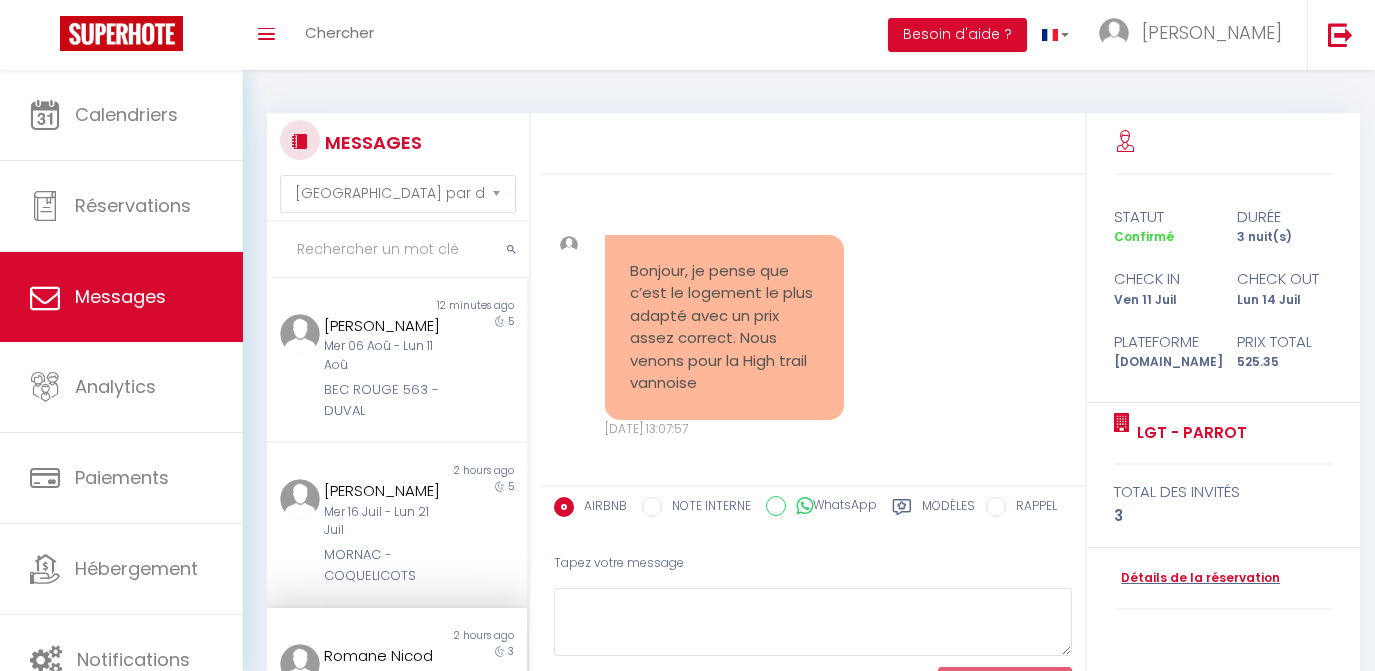 select on "message" 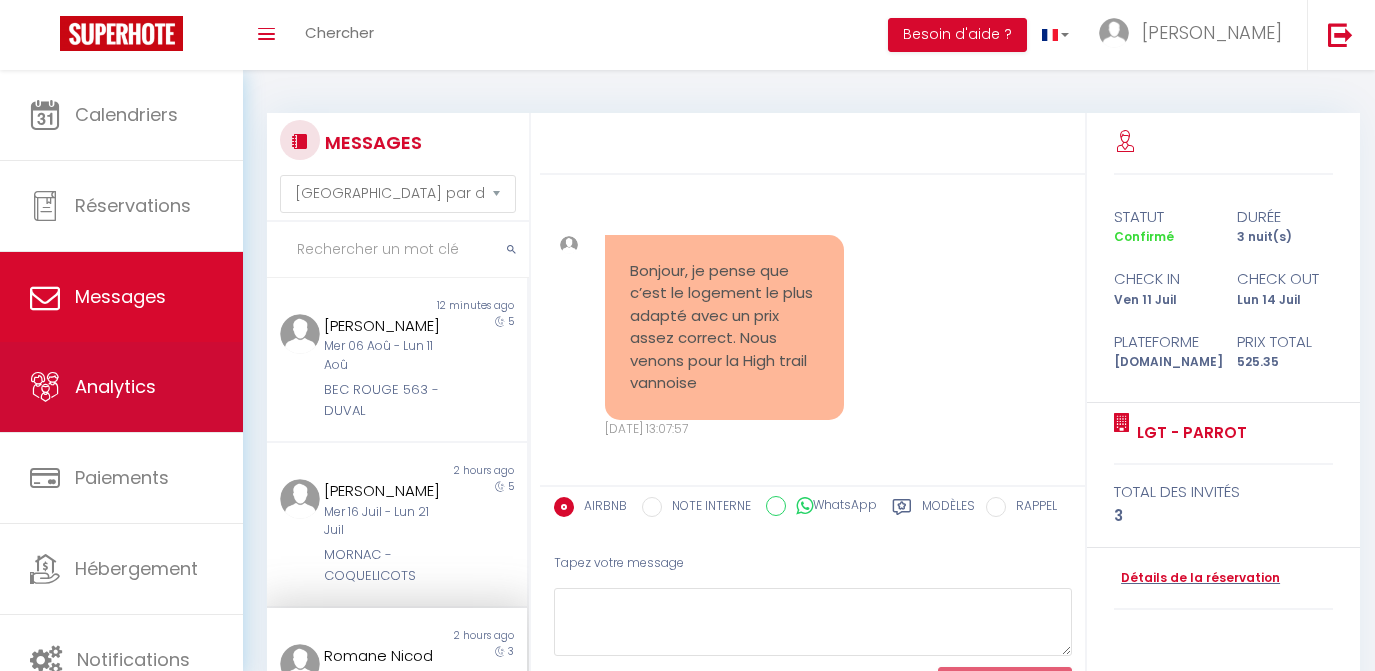 scroll, scrollTop: 0, scrollLeft: 0, axis: both 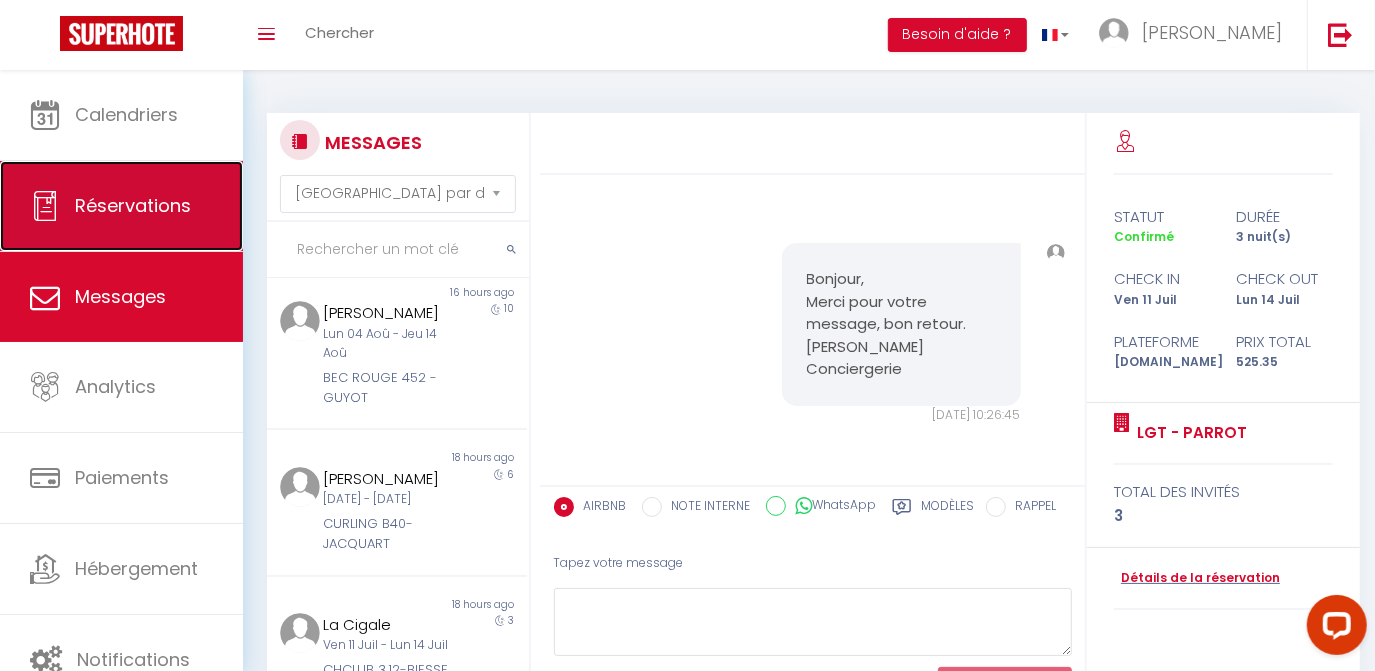click on "Réservations" at bounding box center (121, 206) 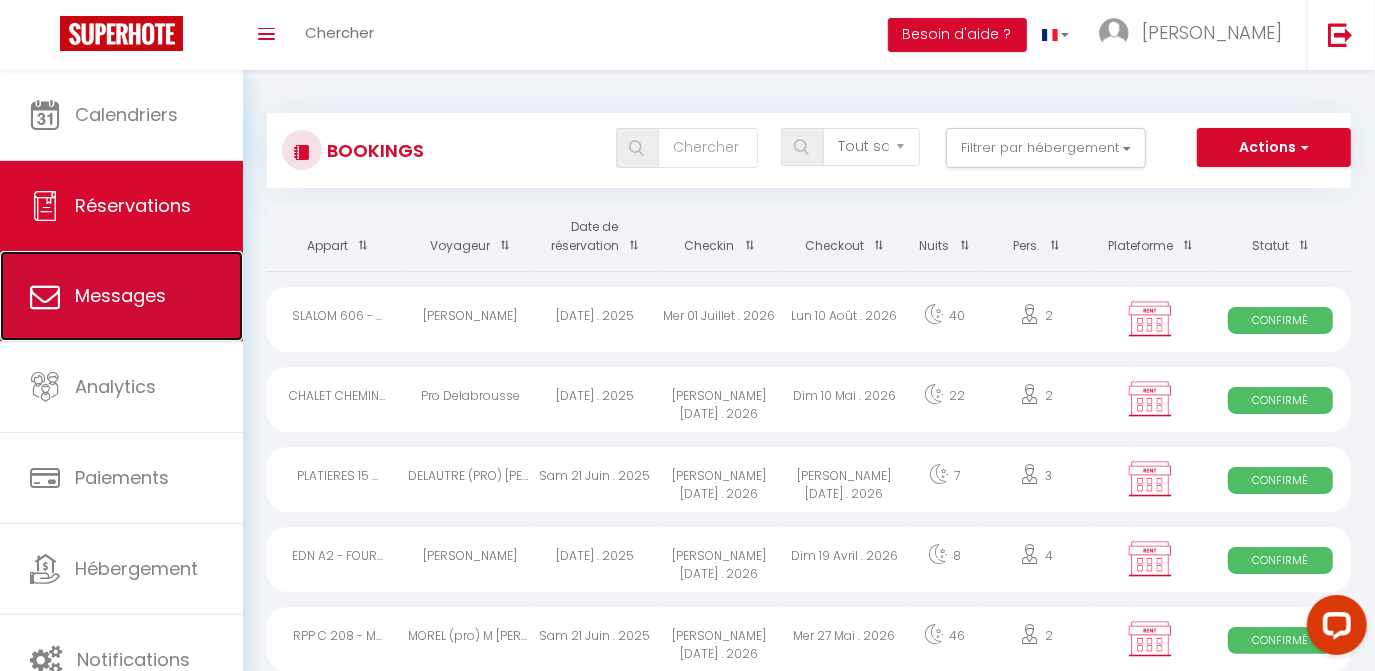 click on "Messages" at bounding box center [120, 295] 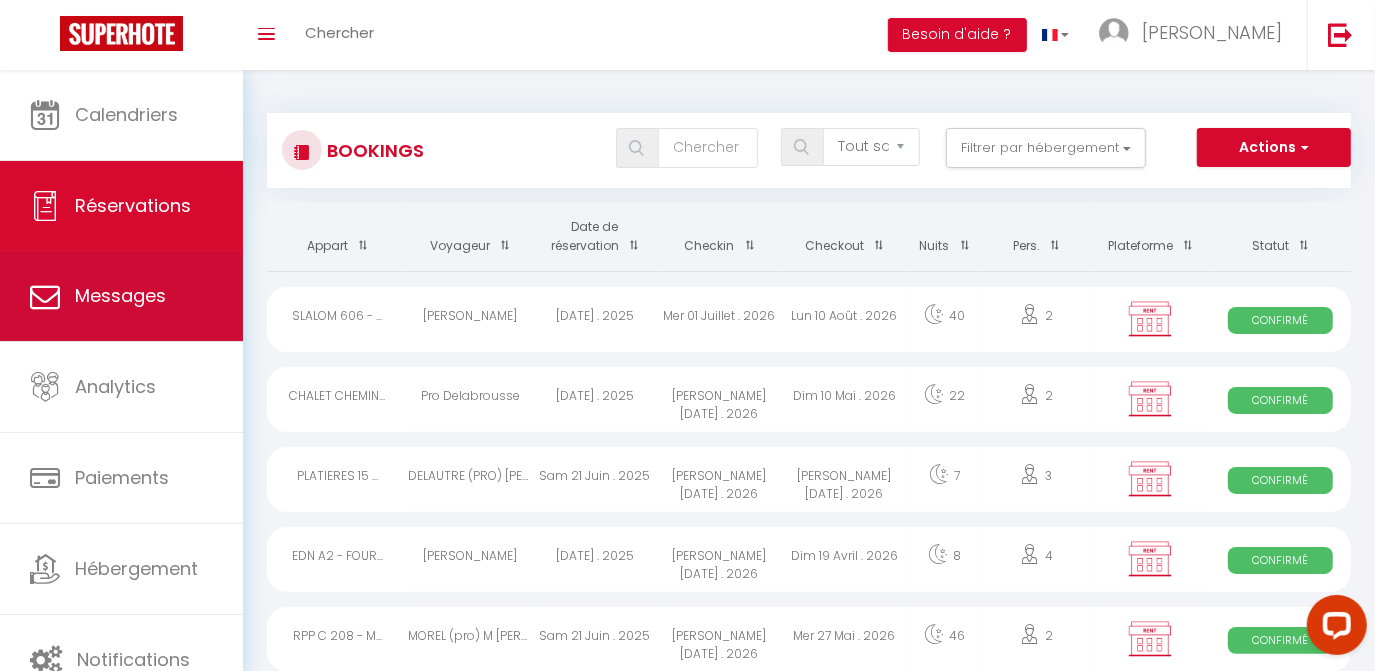 select on "message" 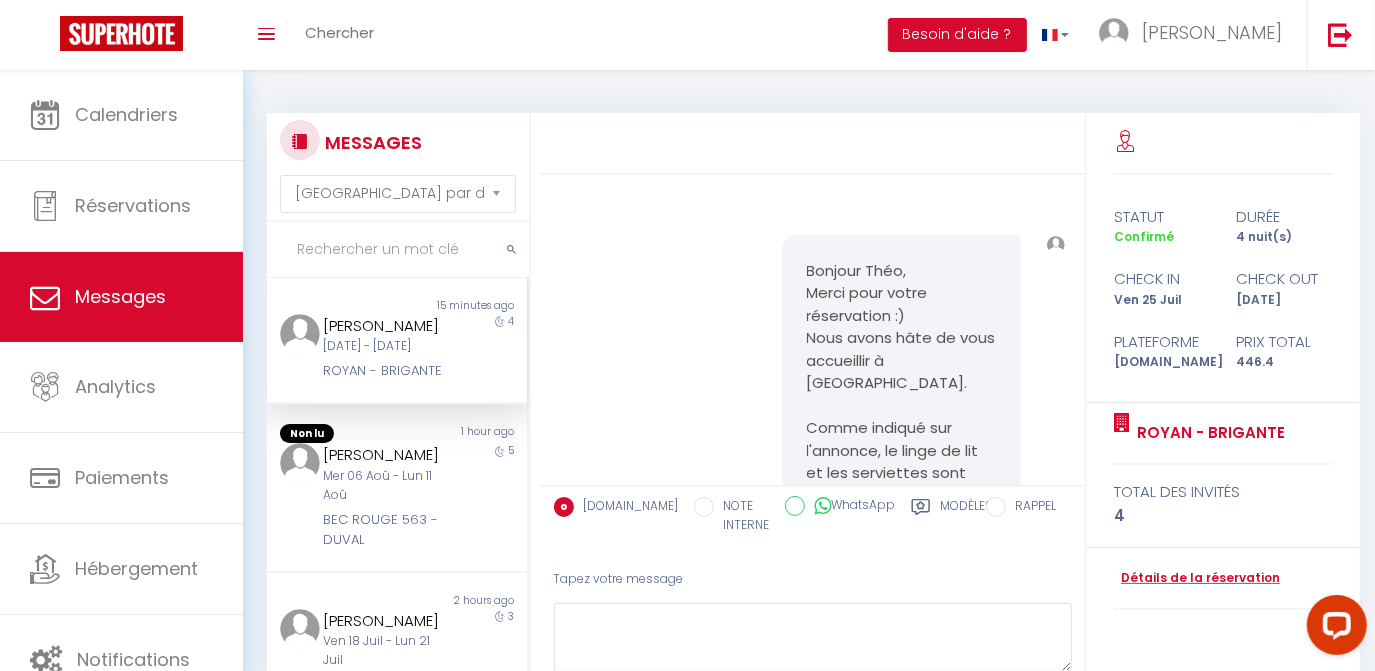 scroll, scrollTop: 576, scrollLeft: 0, axis: vertical 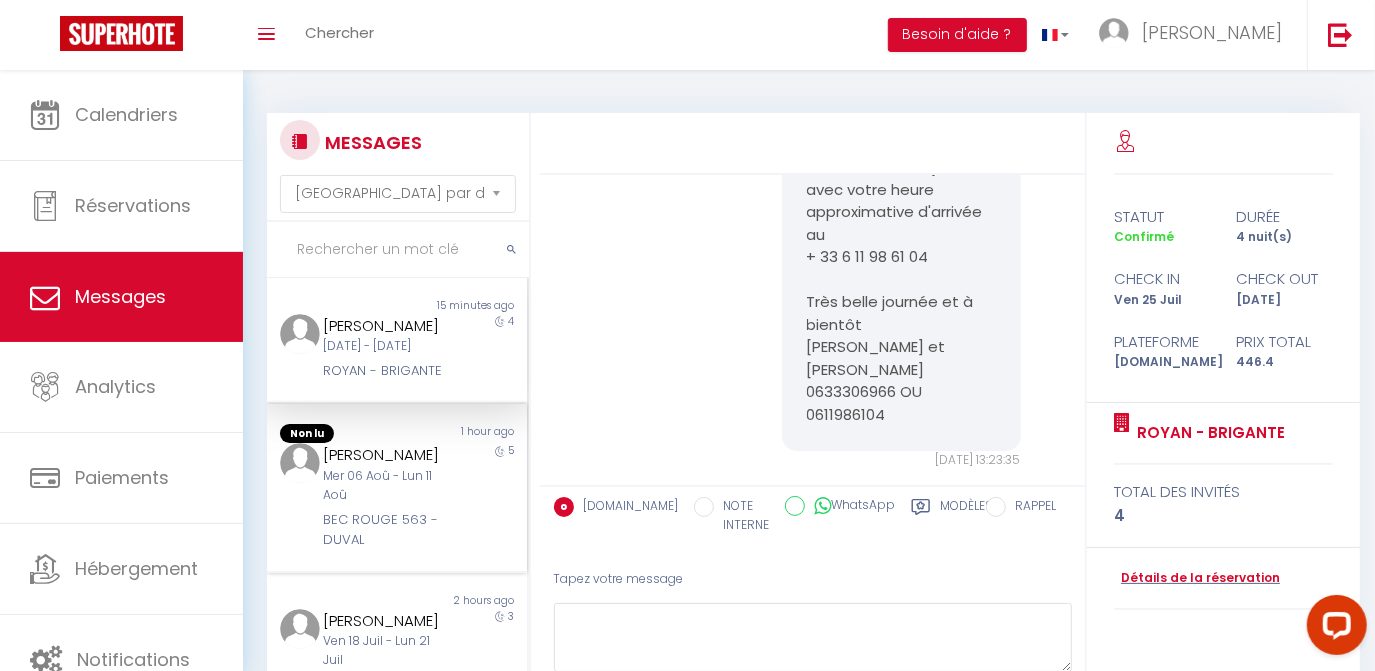 click on "Mer 06 Aoû - Lun 11 Aoû" at bounding box center (387, 486) 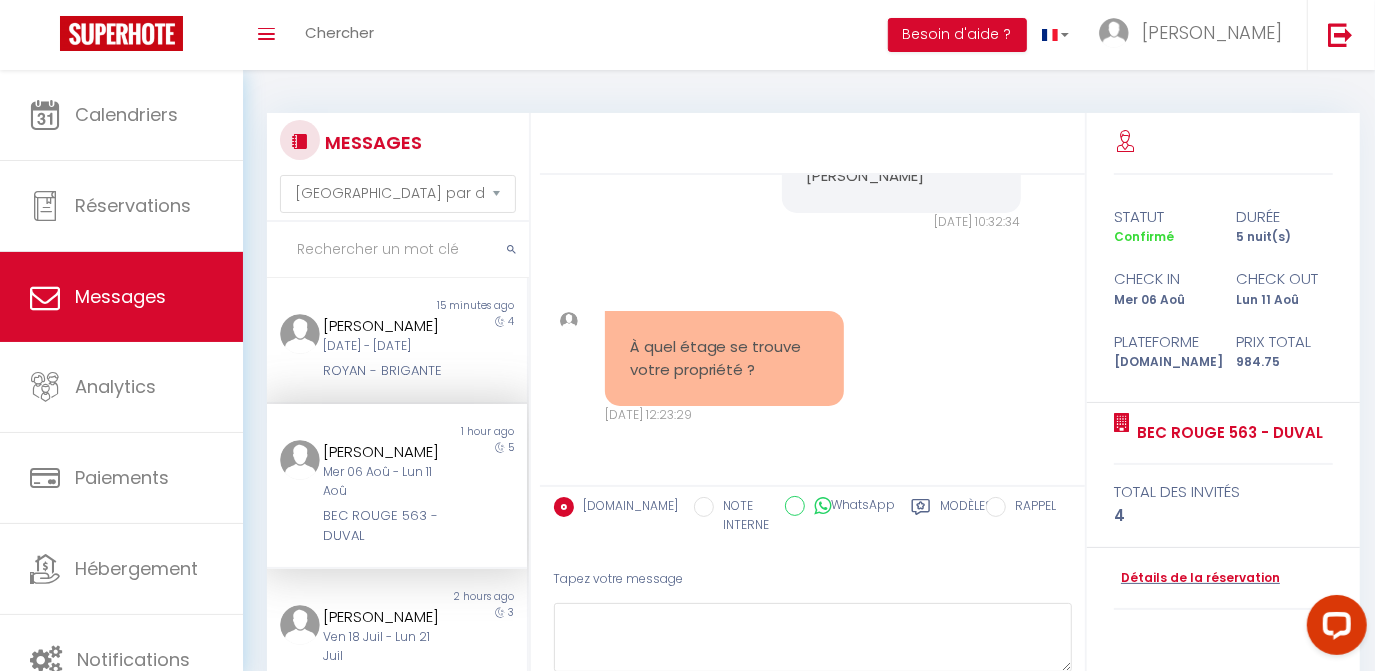 scroll, scrollTop: 3002, scrollLeft: 0, axis: vertical 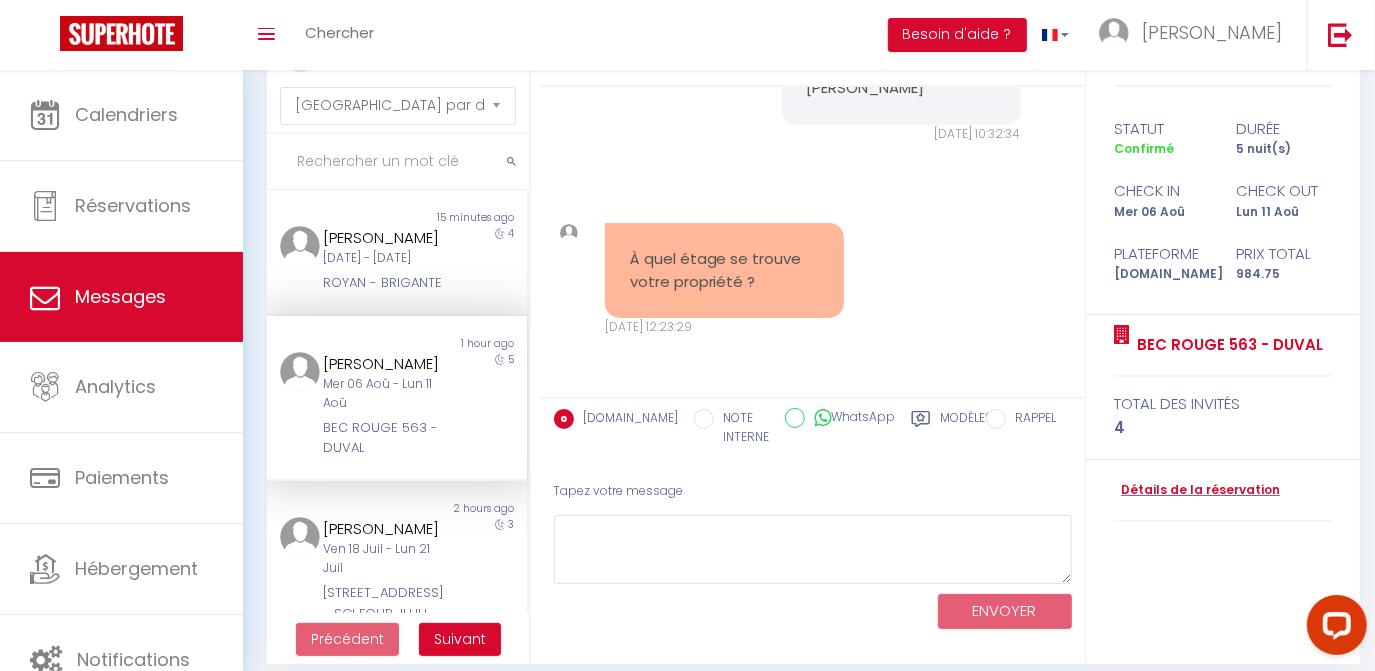 click on "ENVOYER" at bounding box center (813, 610) 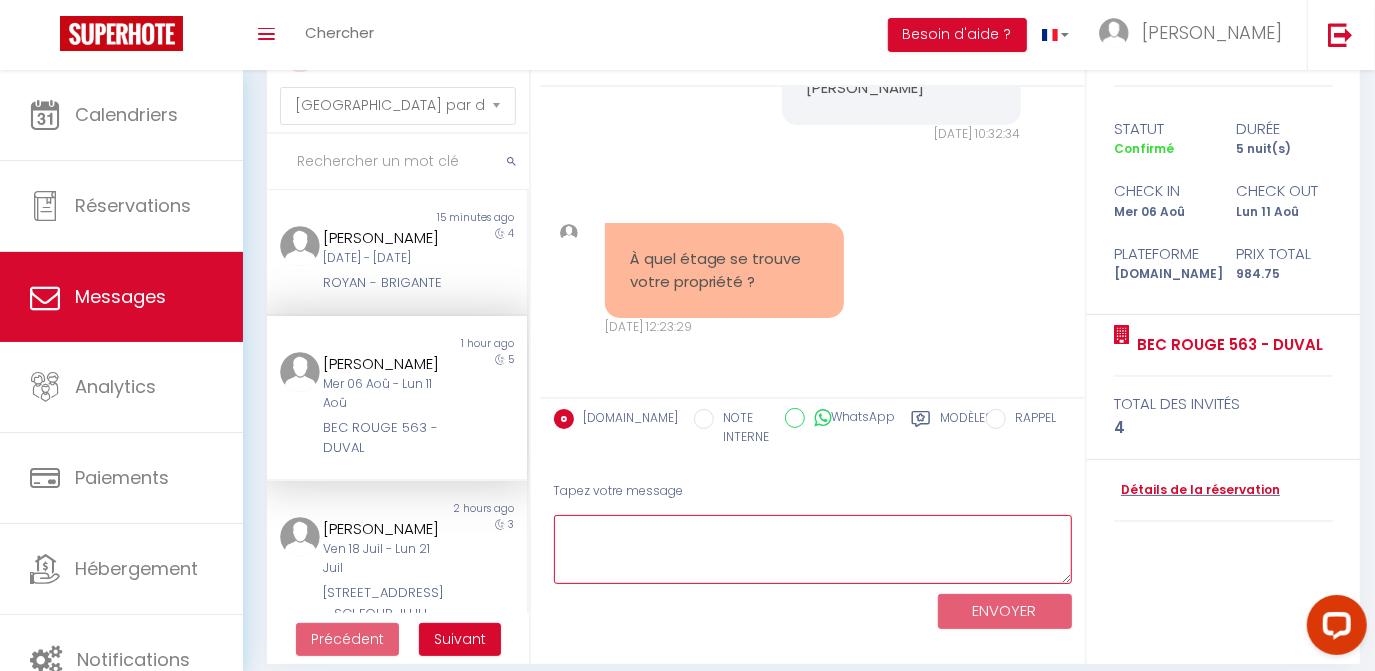 click at bounding box center [813, 549] 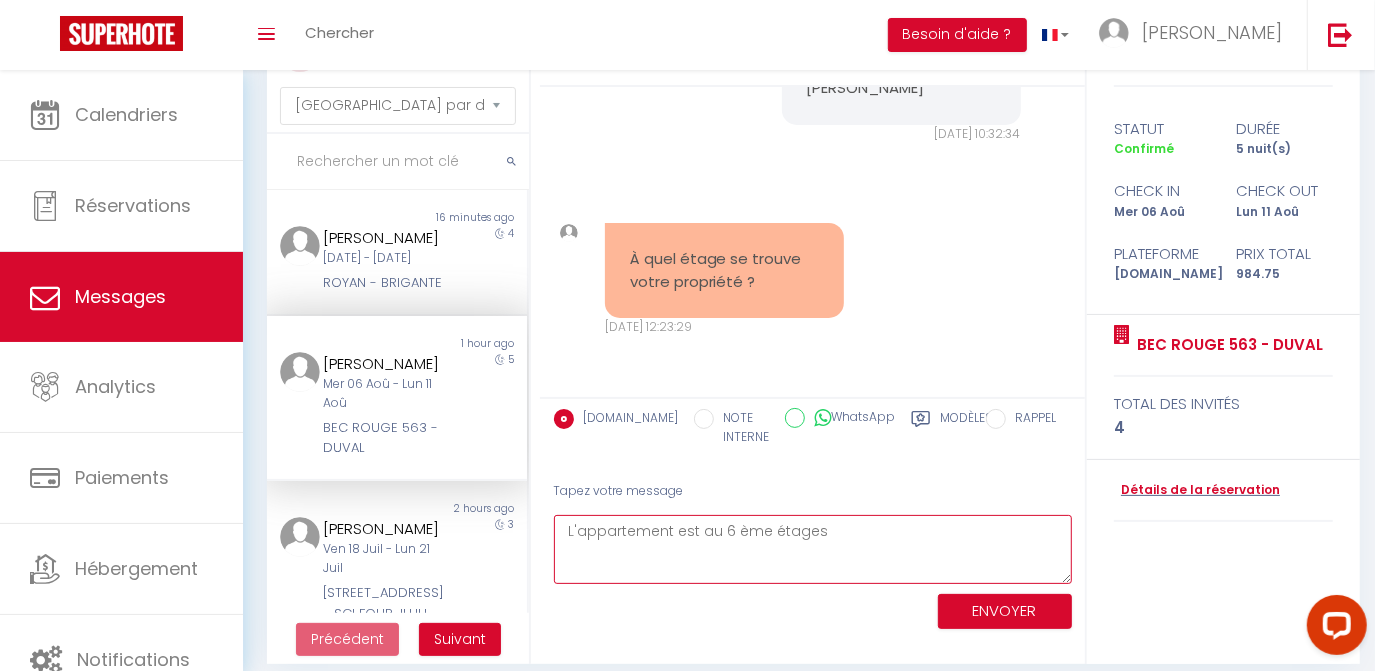 type on "L'appartement est au 6 ème étages" 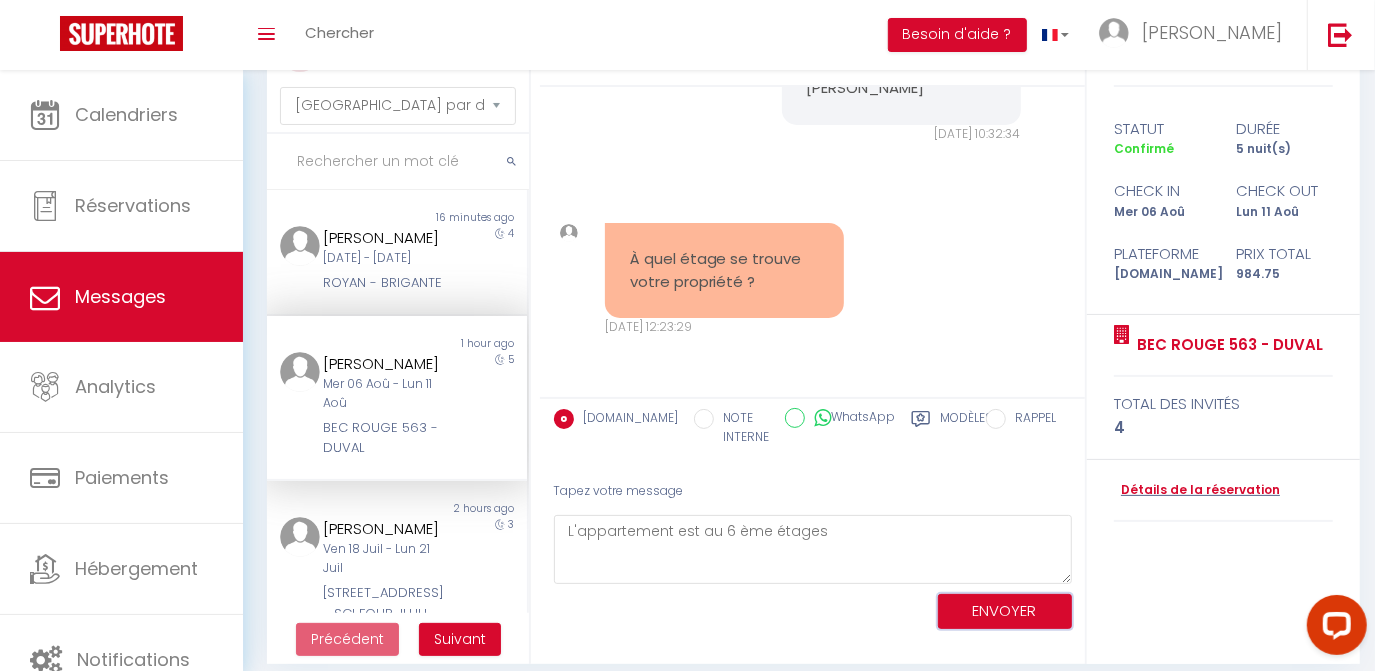 click on "ENVOYER" at bounding box center (1005, 611) 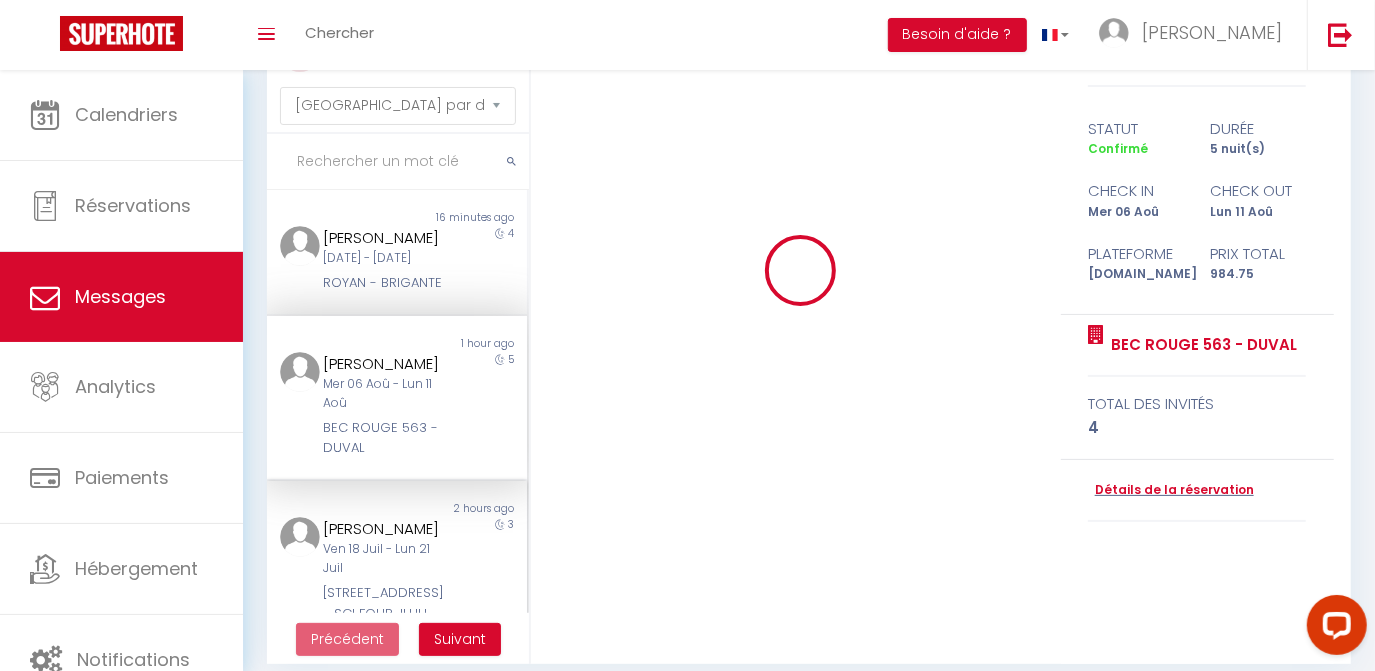 type 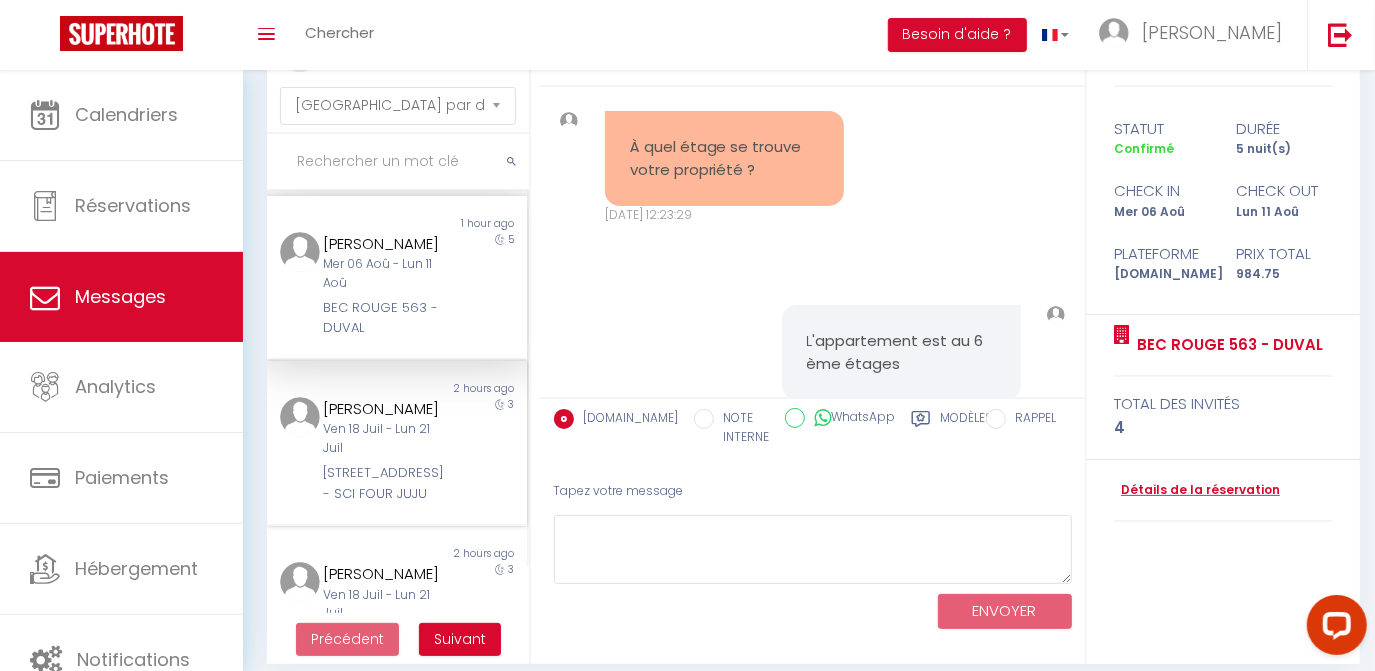 scroll, scrollTop: 130, scrollLeft: 0, axis: vertical 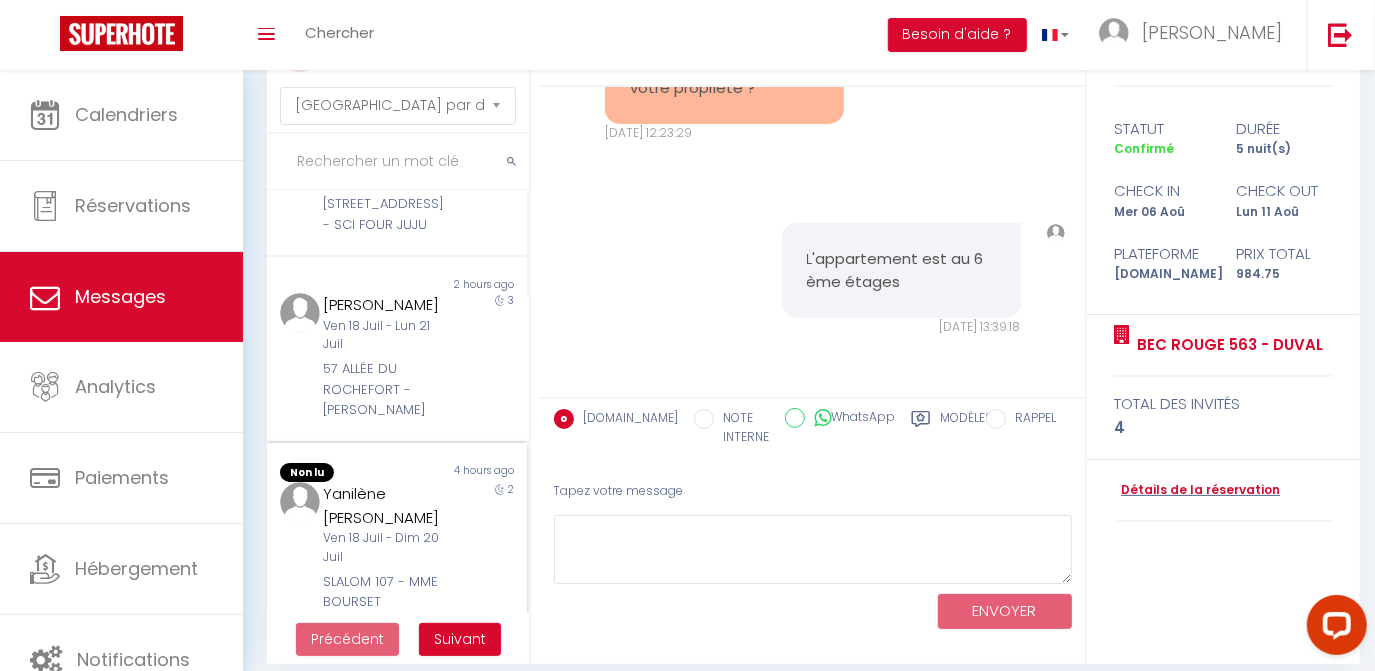 click on "Yanilène [PERSON_NAME]" at bounding box center [387, 505] 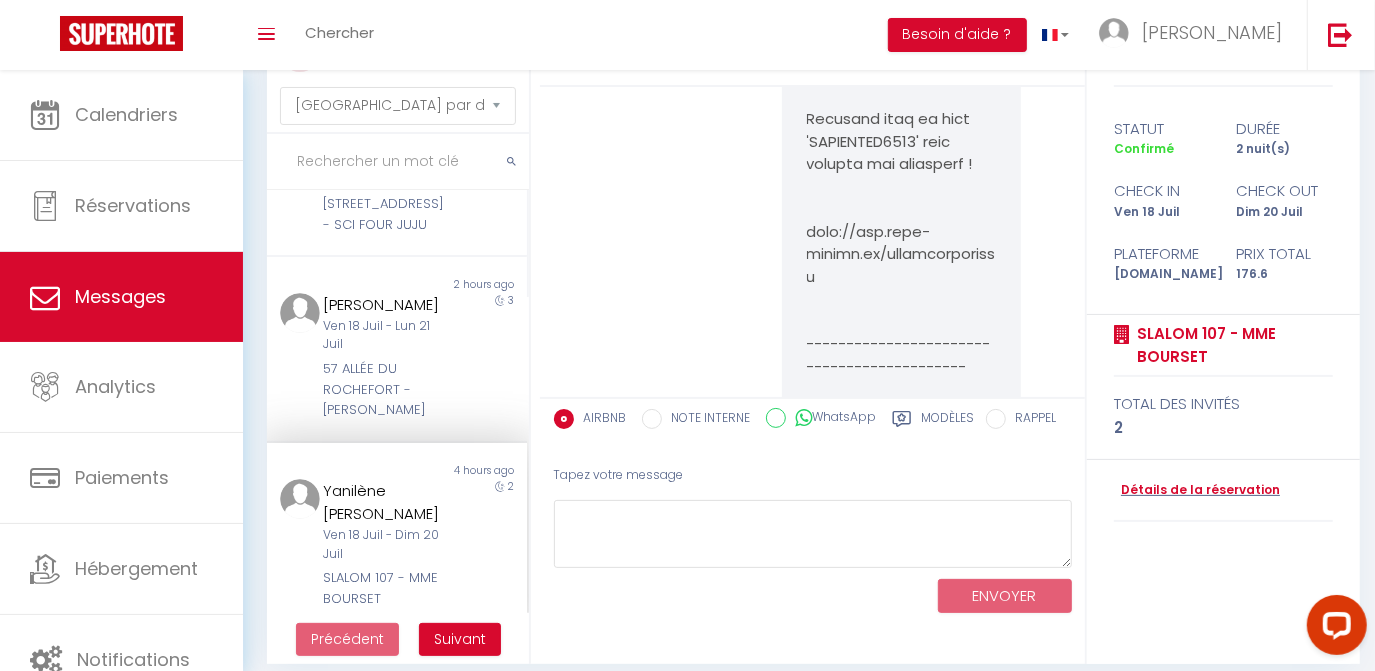scroll, scrollTop: 4523, scrollLeft: 0, axis: vertical 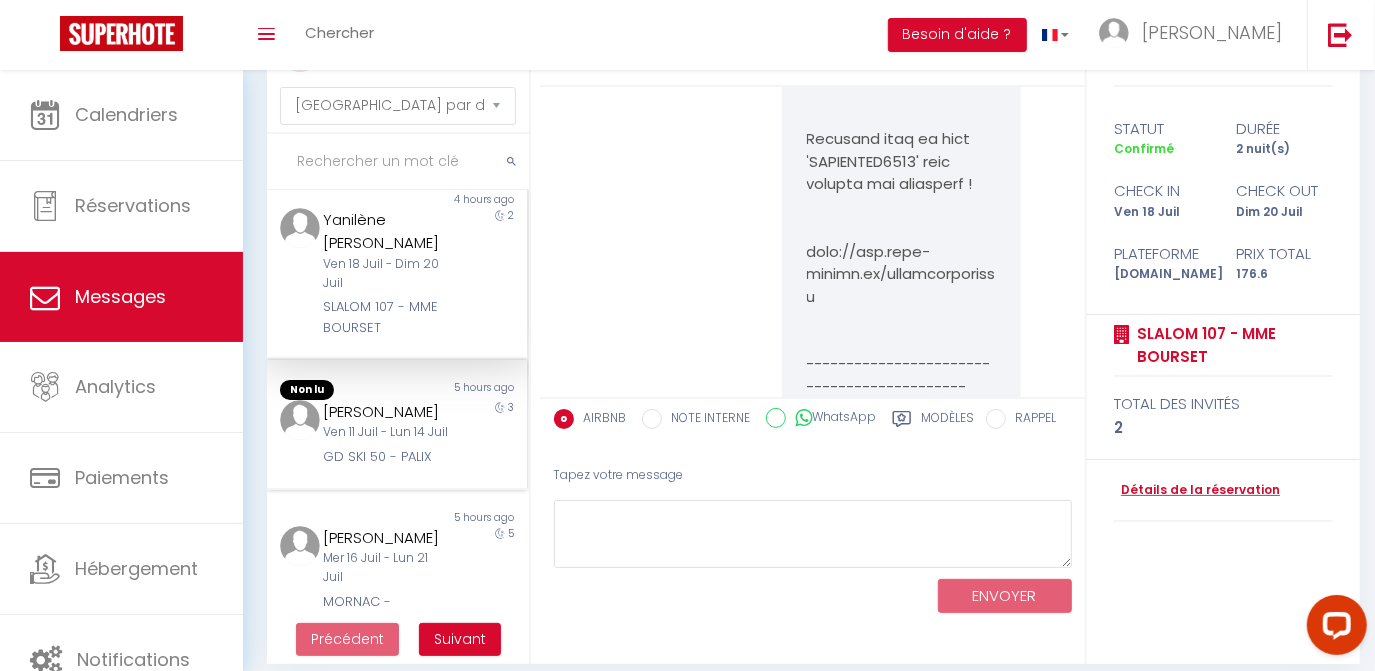click on "Ven 11 Juil - Lun 14 Juil" at bounding box center [387, 432] 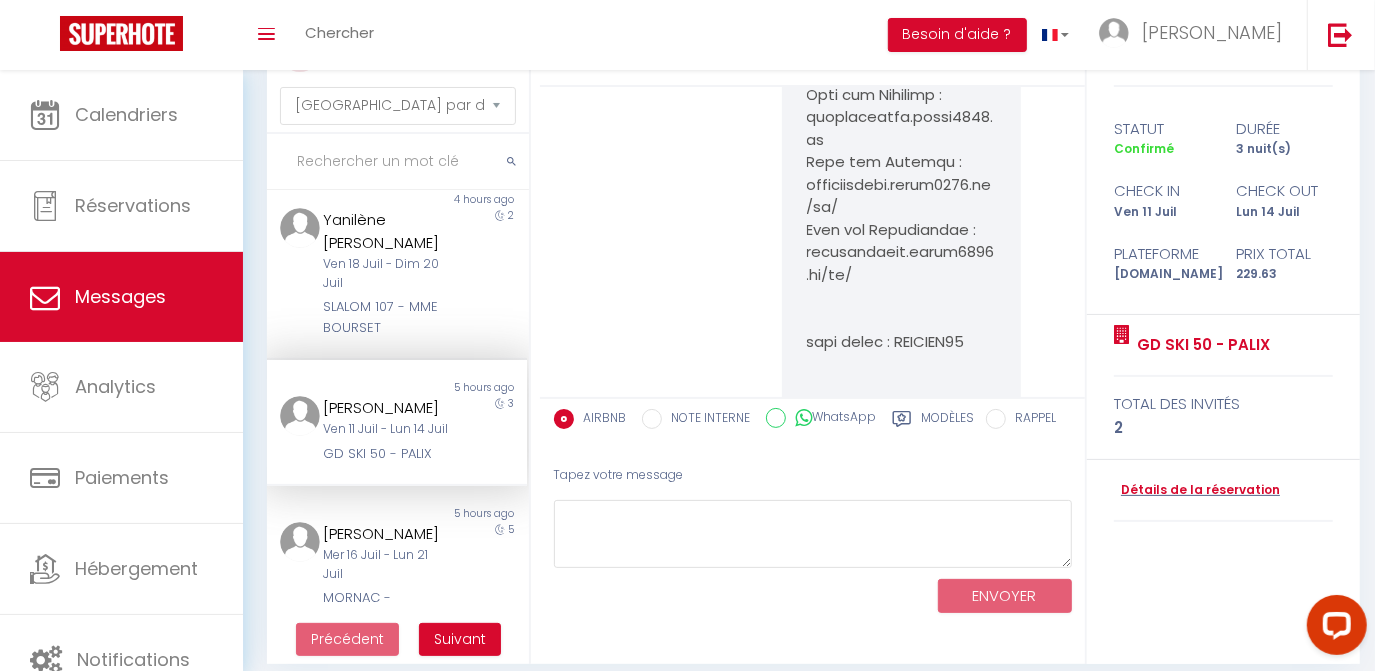 scroll, scrollTop: 10043, scrollLeft: 0, axis: vertical 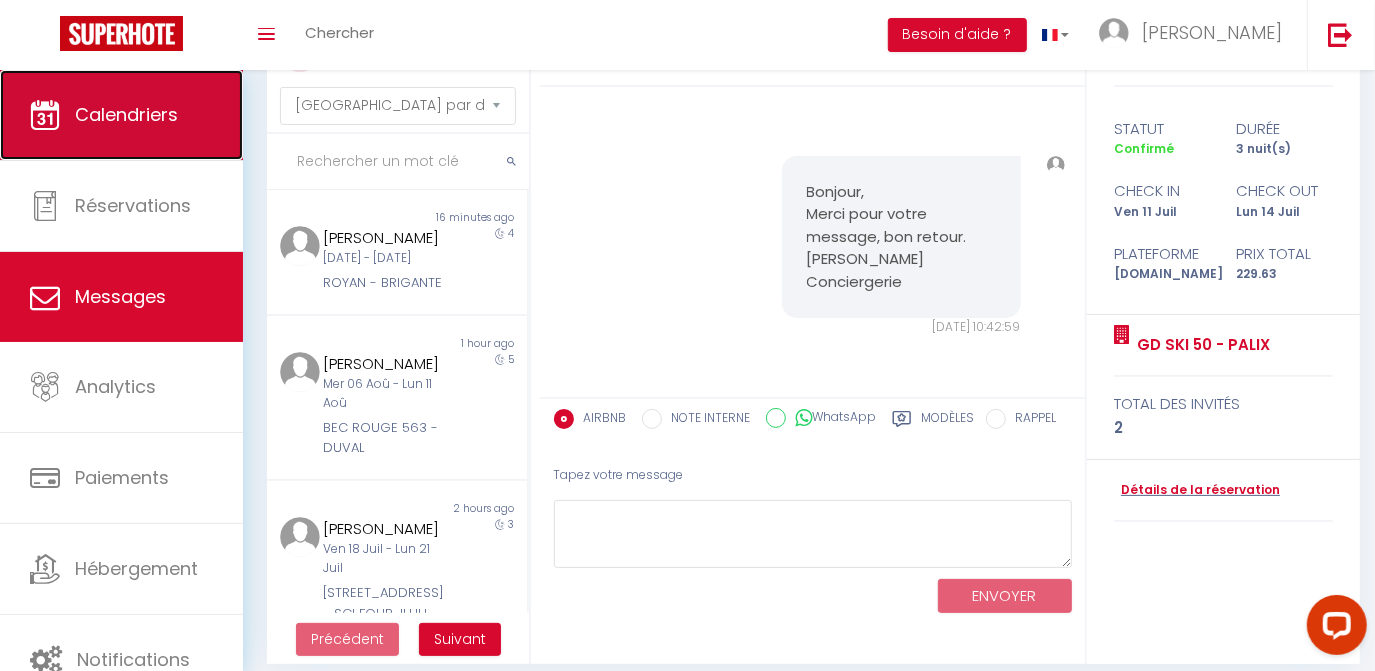 click on "Calendriers" at bounding box center (121, 115) 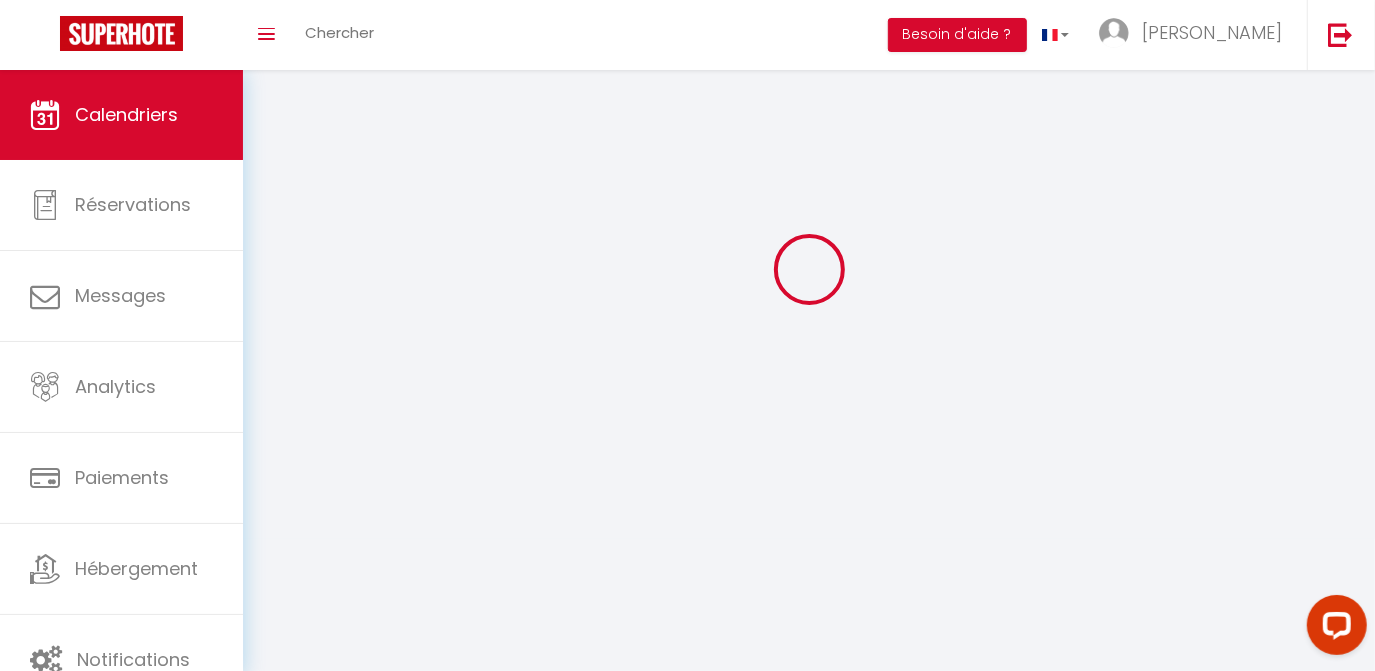 scroll, scrollTop: 0, scrollLeft: 0, axis: both 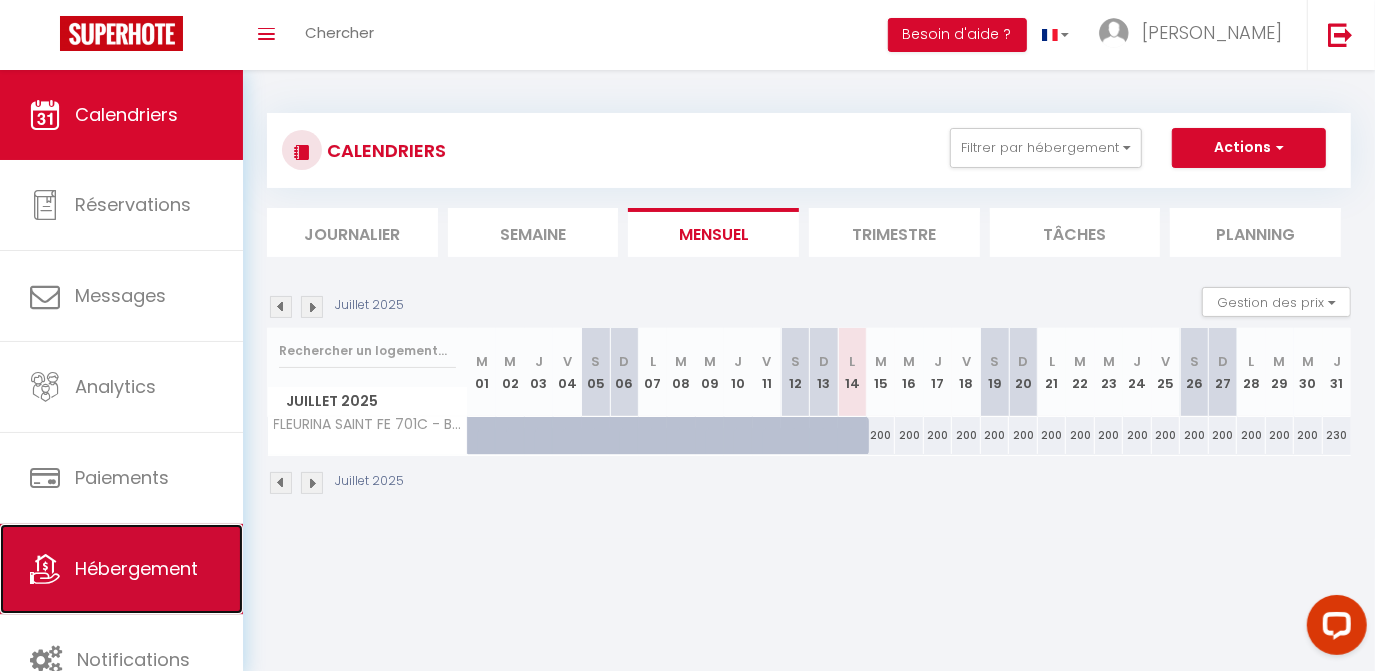 click on "Hébergement" at bounding box center (121, 569) 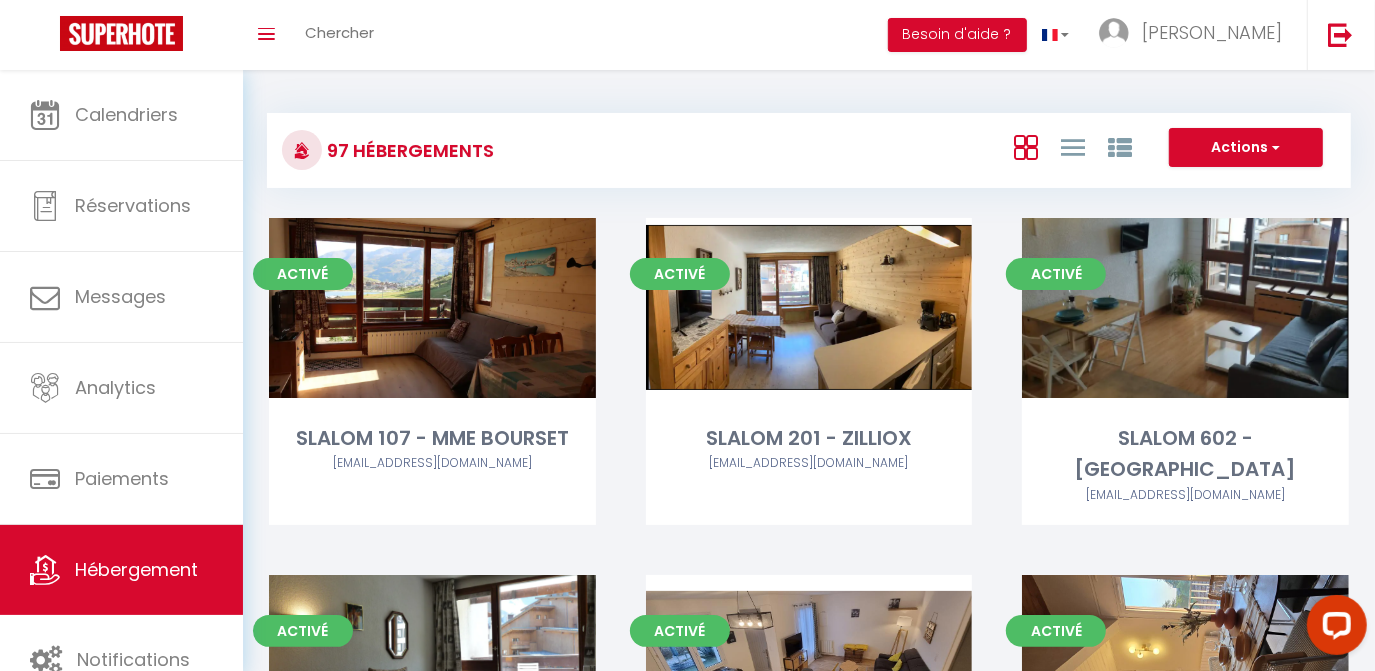 scroll, scrollTop: 191, scrollLeft: 0, axis: vertical 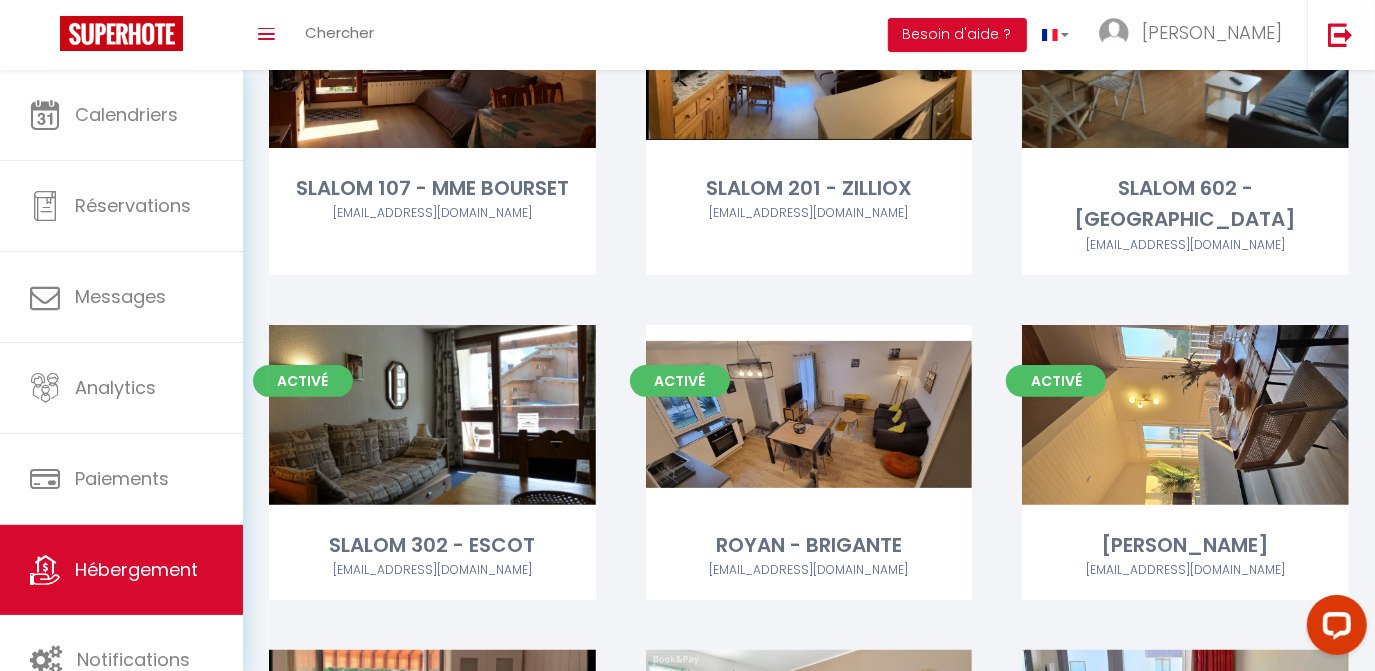 click on "SLALOM 201 - ZILLIOX" at bounding box center [809, 188] 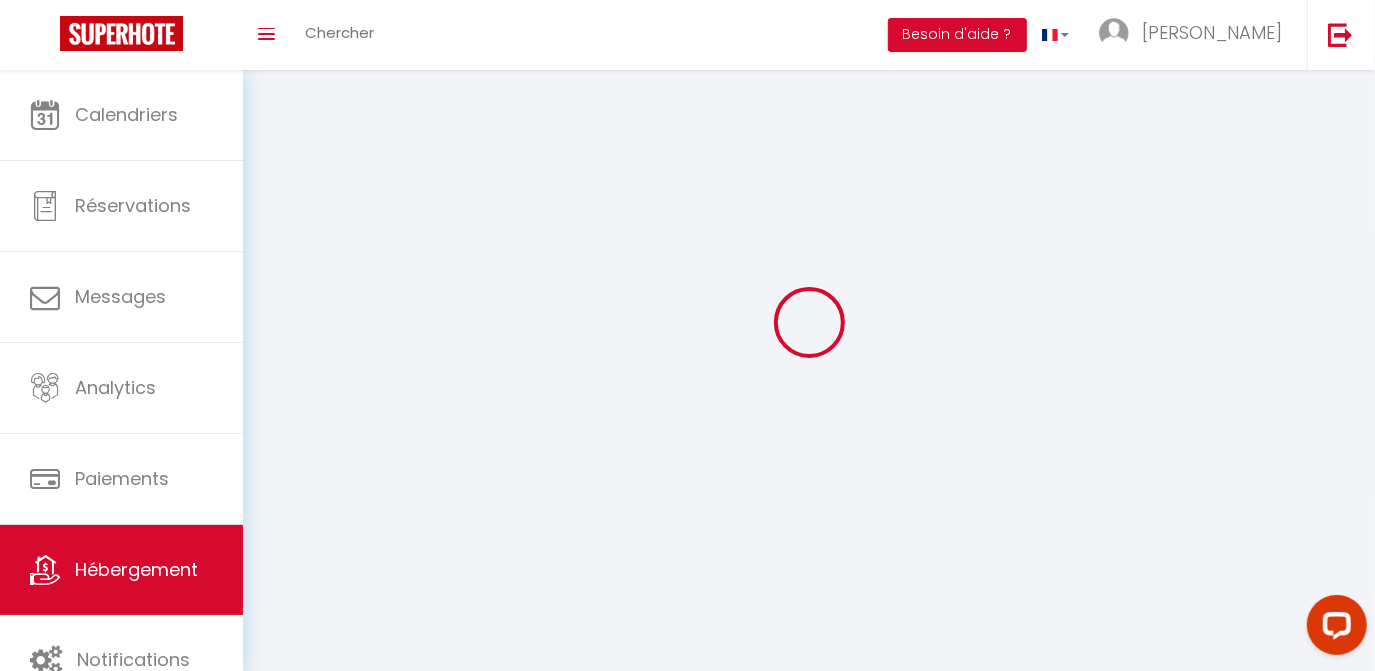 scroll, scrollTop: 69, scrollLeft: 0, axis: vertical 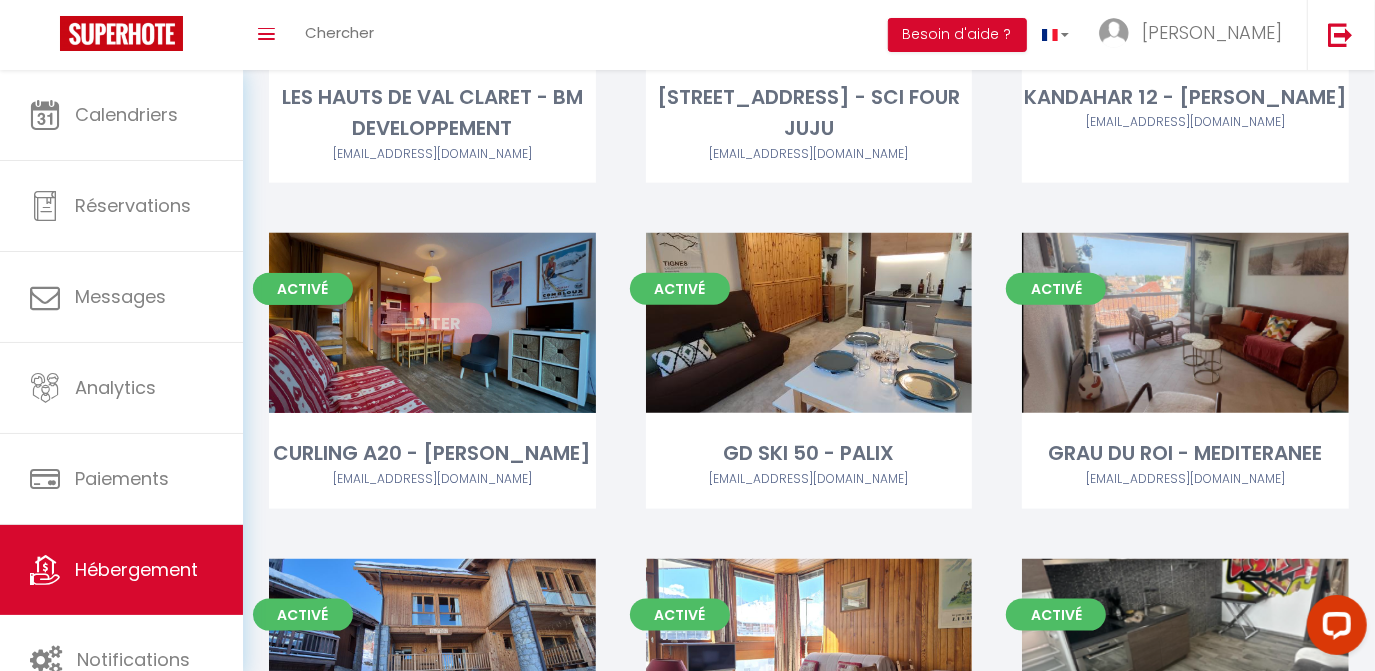 click on "Editer" at bounding box center (432, 323) 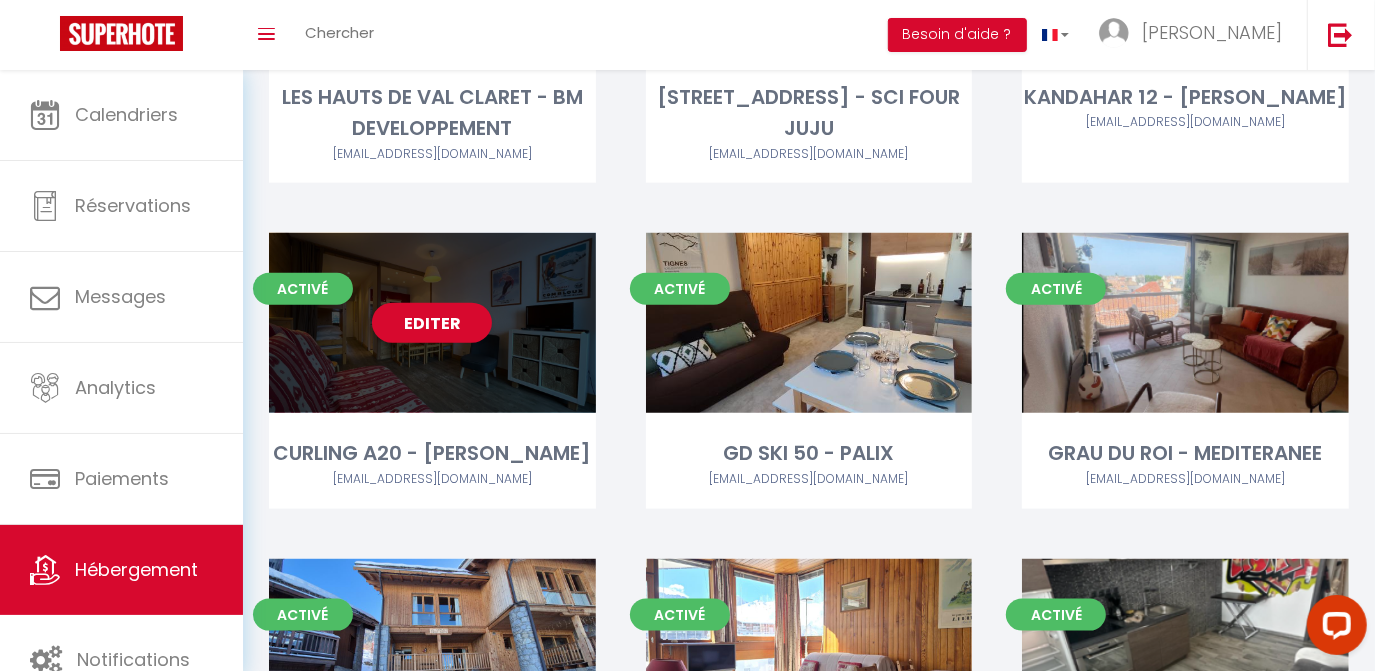 click on "Activé
Editer
CURLING A20 - [PERSON_NAME]   [PERSON_NAME][EMAIL_ADDRESS][DOMAIN_NAME]" at bounding box center [432, 370] 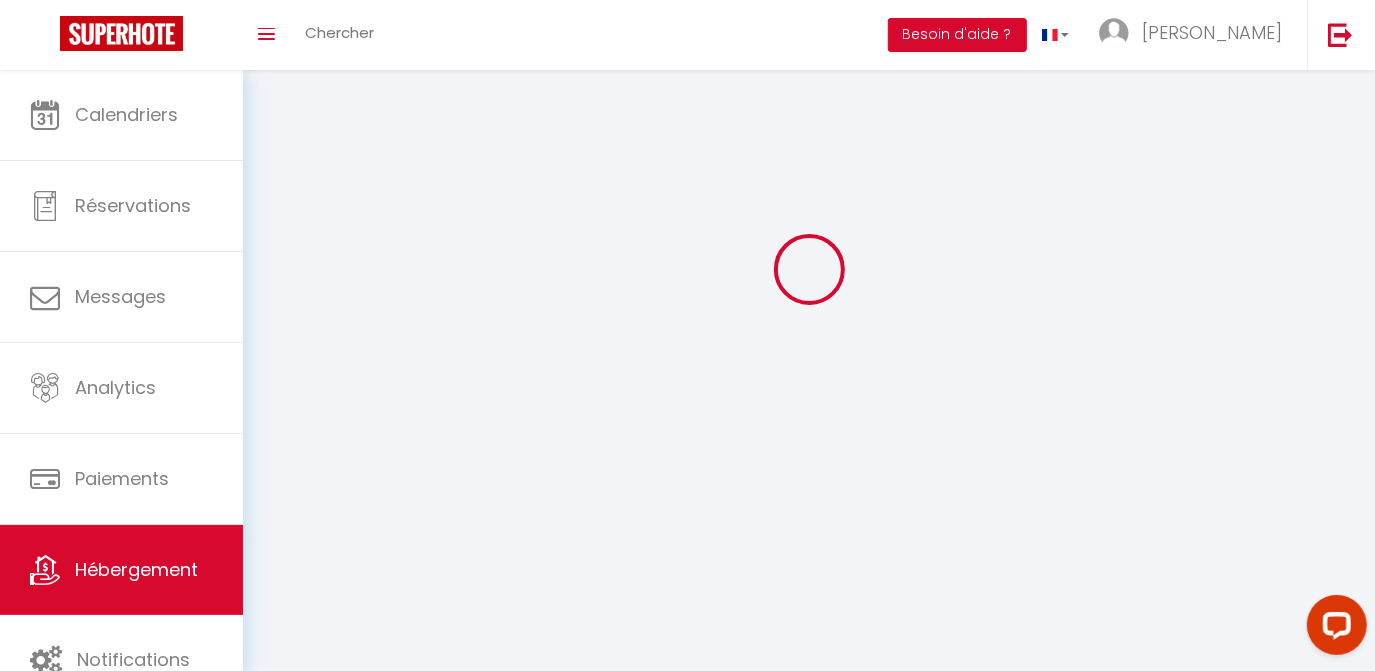 scroll, scrollTop: 0, scrollLeft: 0, axis: both 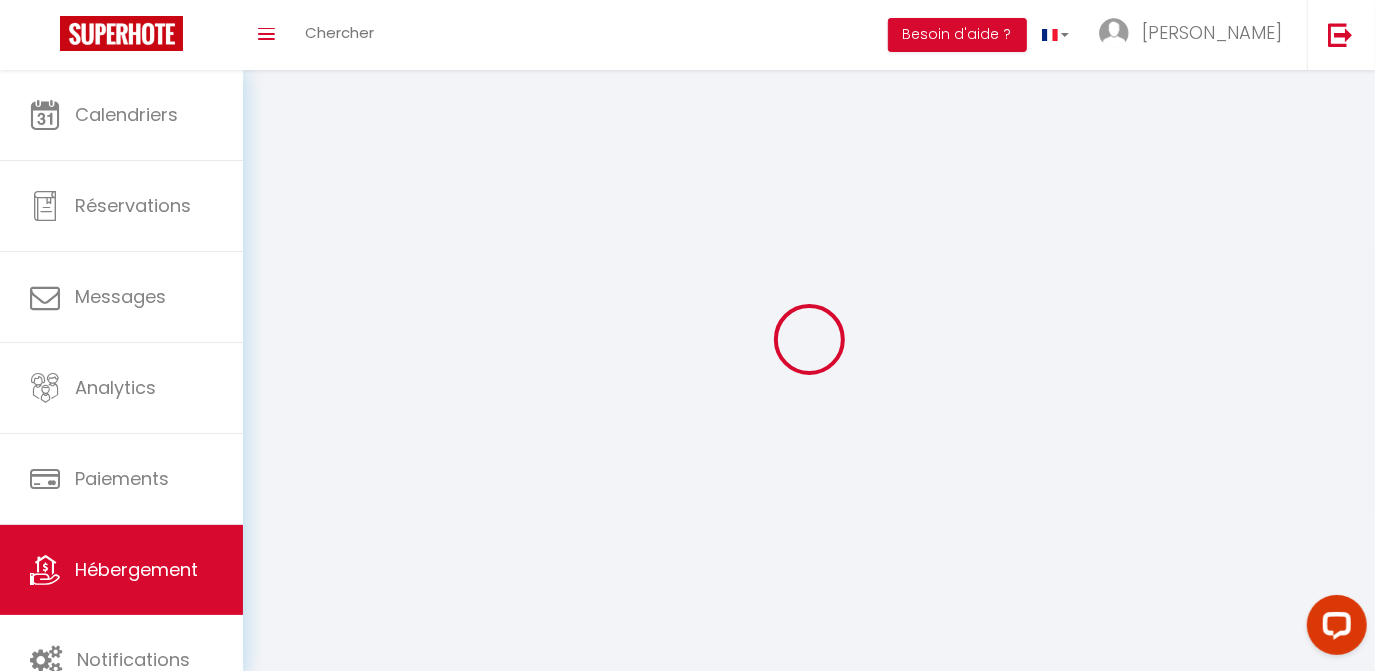 select on "1" 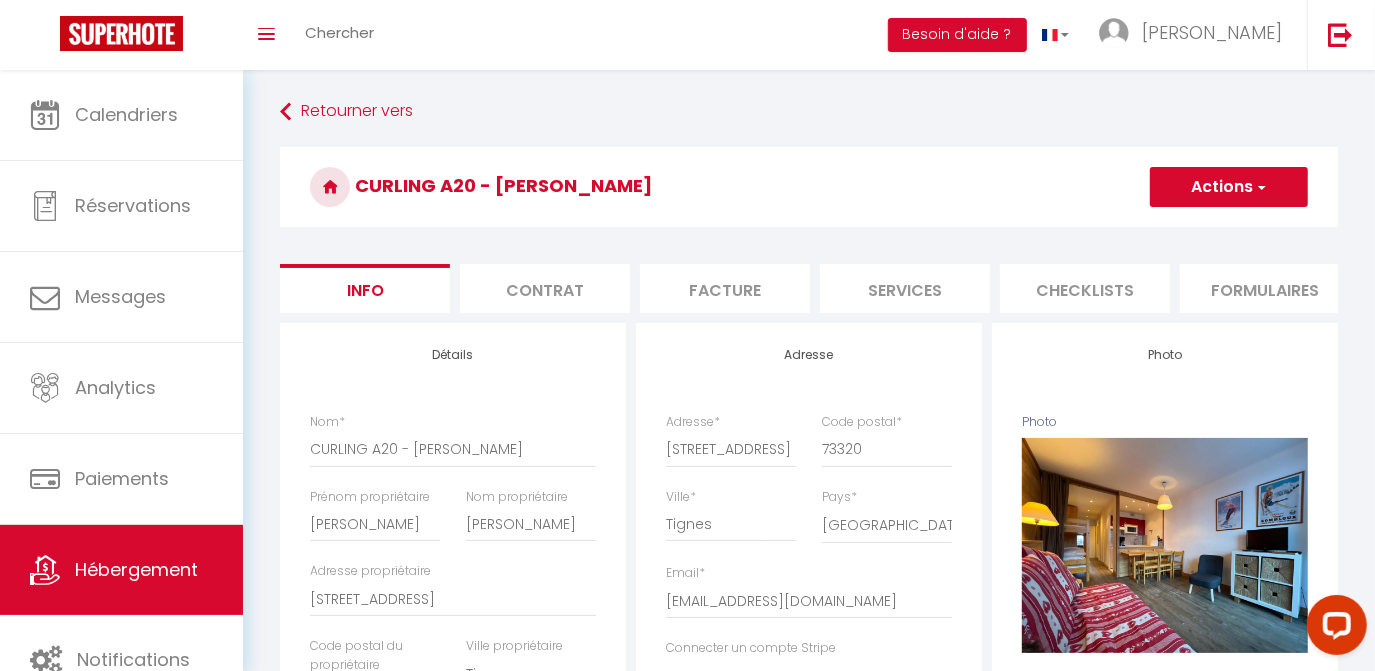 select 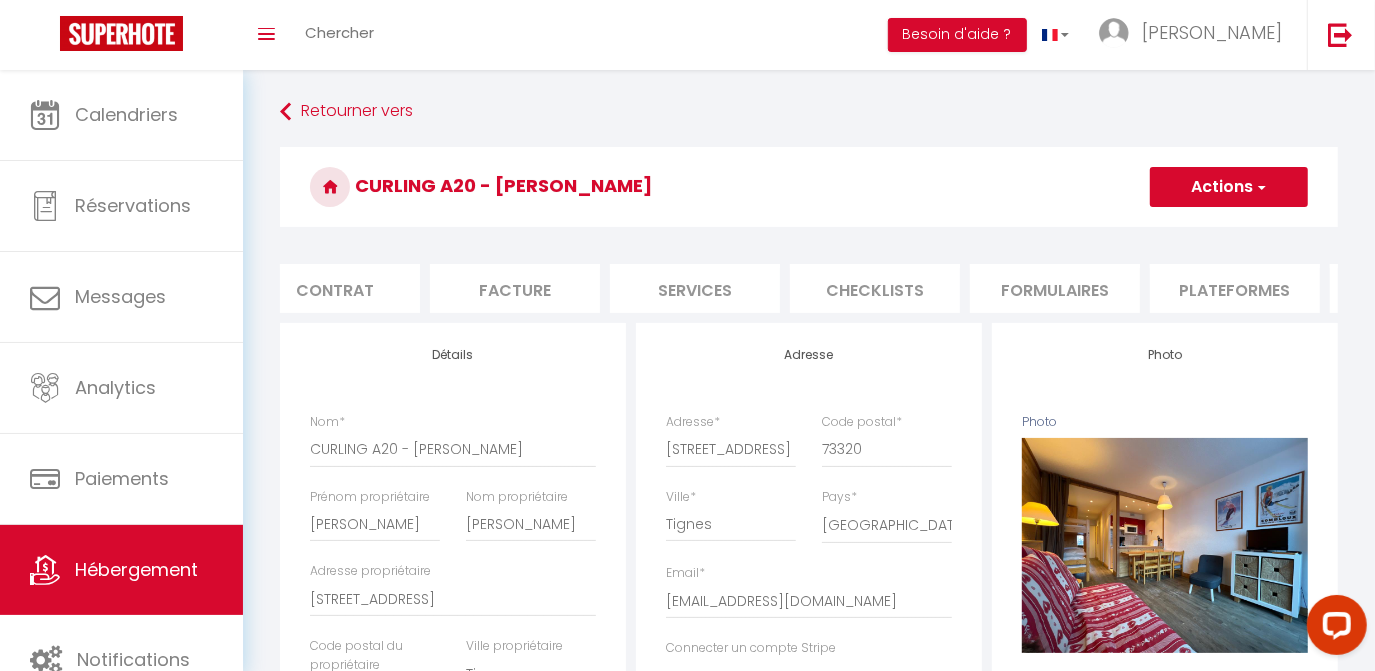 scroll, scrollTop: 0, scrollLeft: 218, axis: horizontal 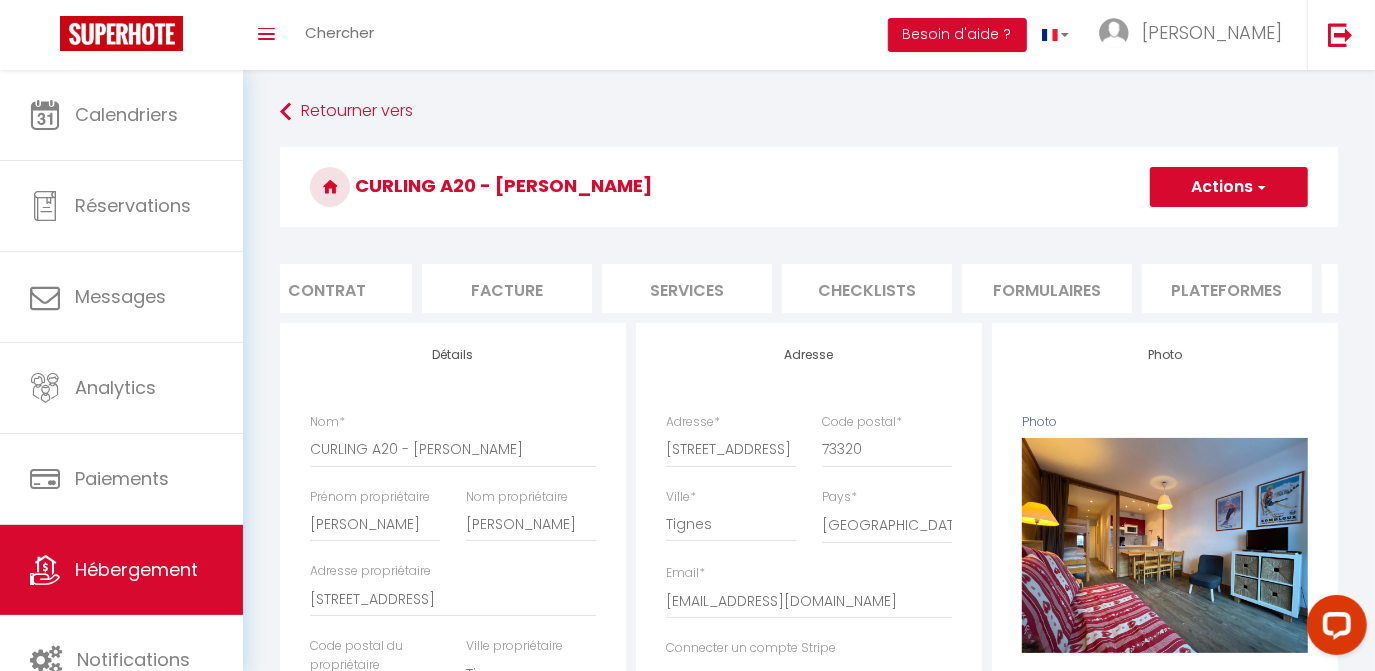 click on "Plateformes" at bounding box center (1227, 288) 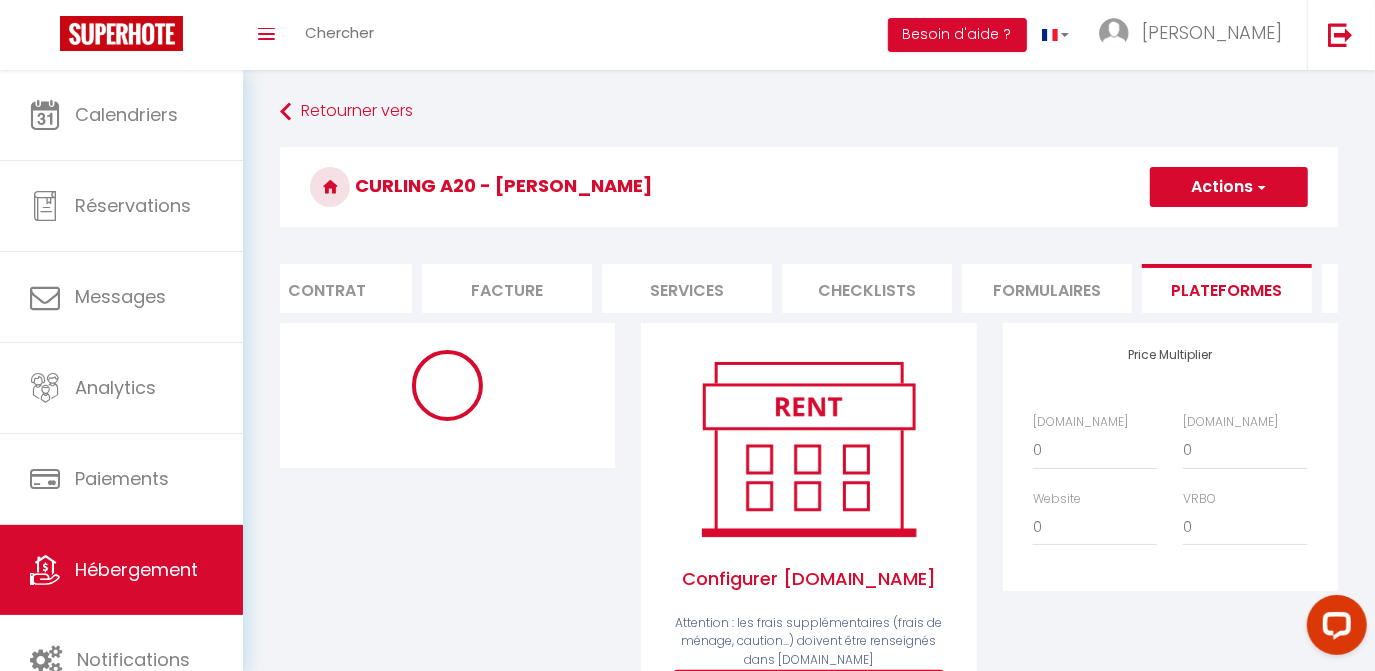 scroll, scrollTop: 187, scrollLeft: 0, axis: vertical 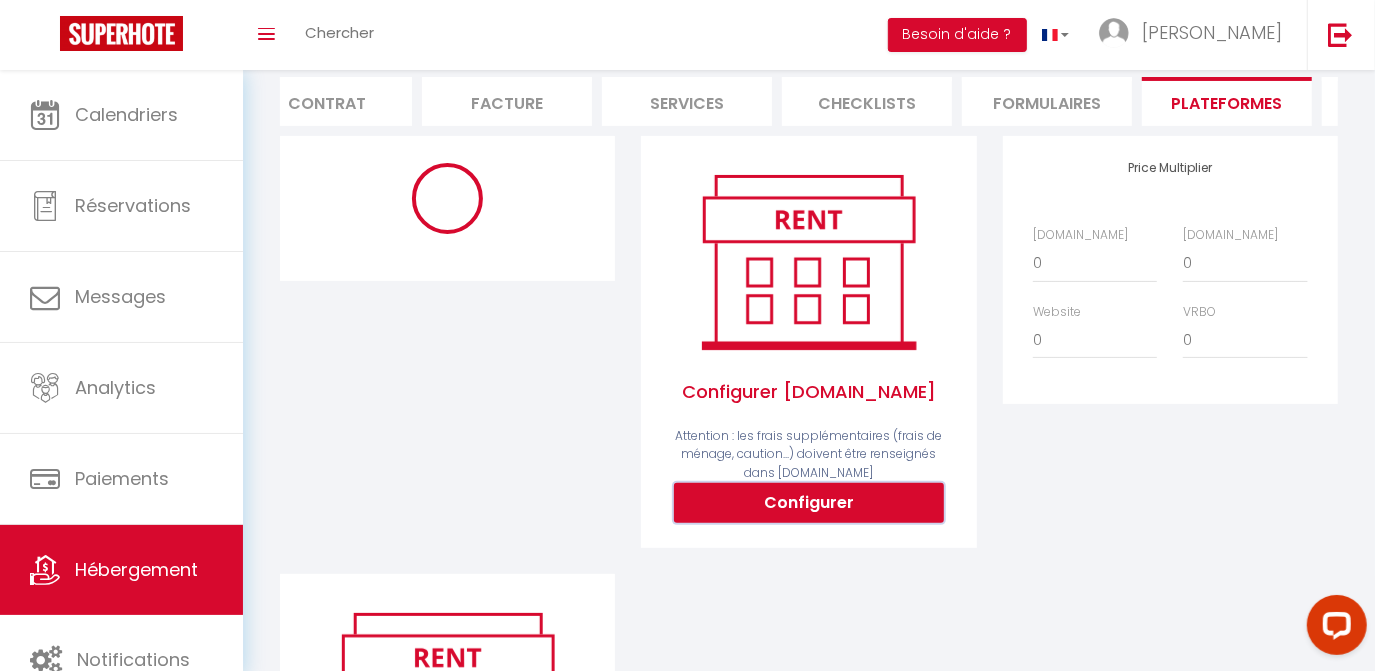 click on "Configurer" at bounding box center [809, 503] 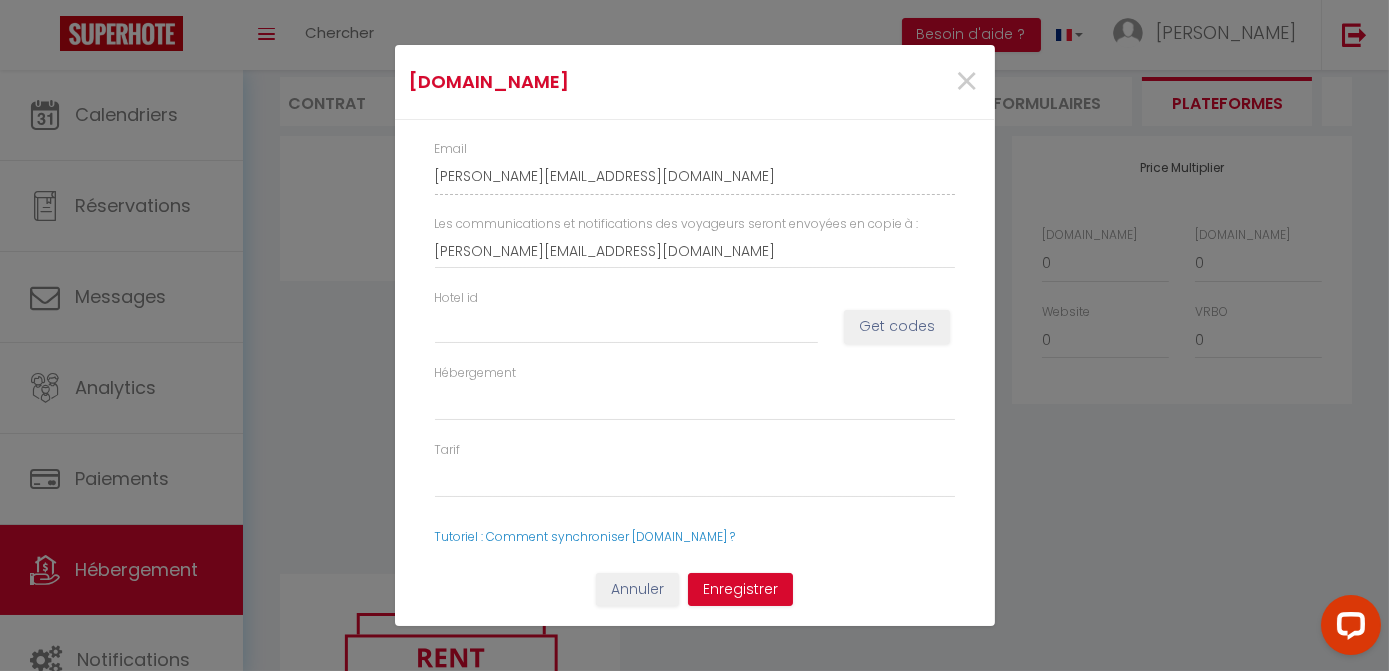 select 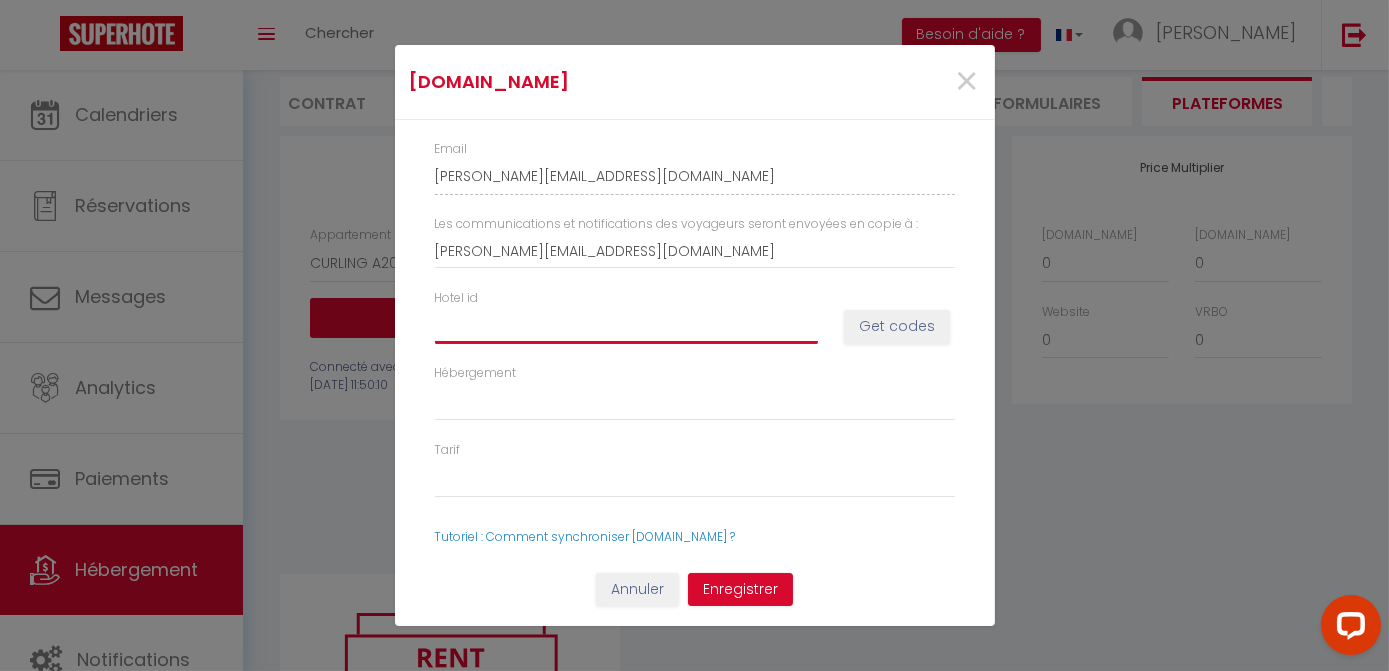 click on "Hotel id" at bounding box center [626, 326] 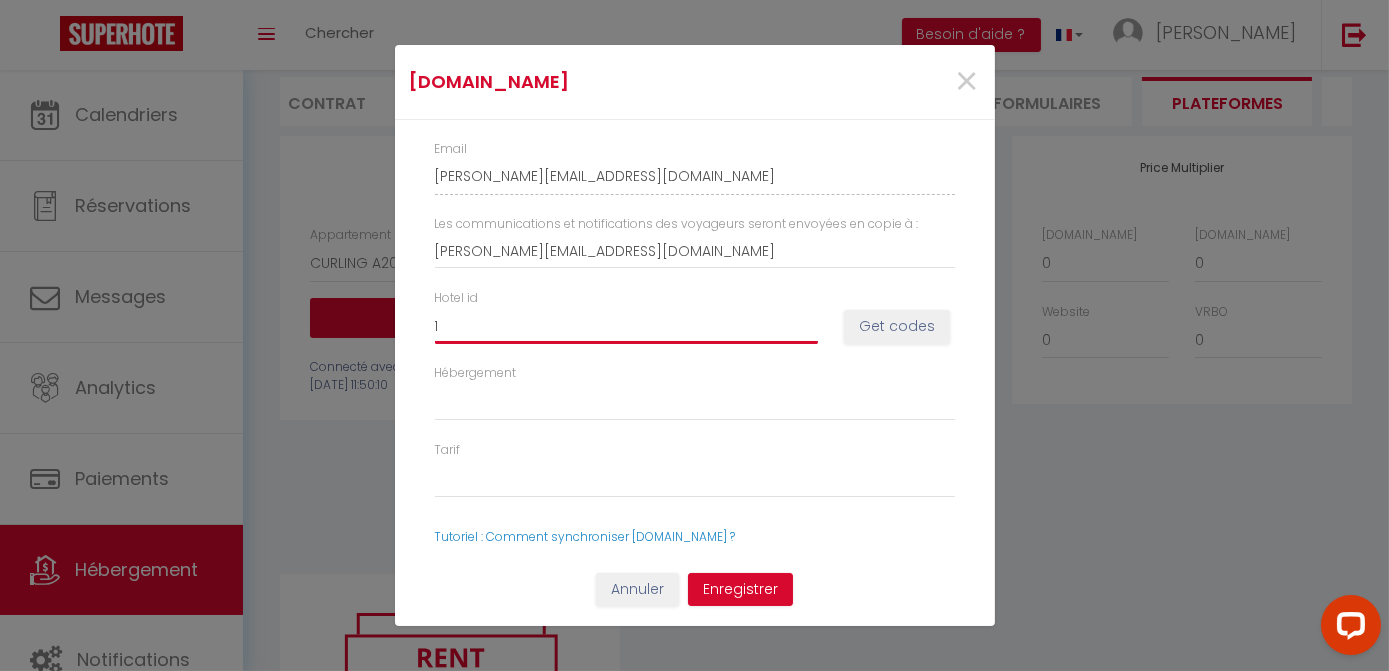select 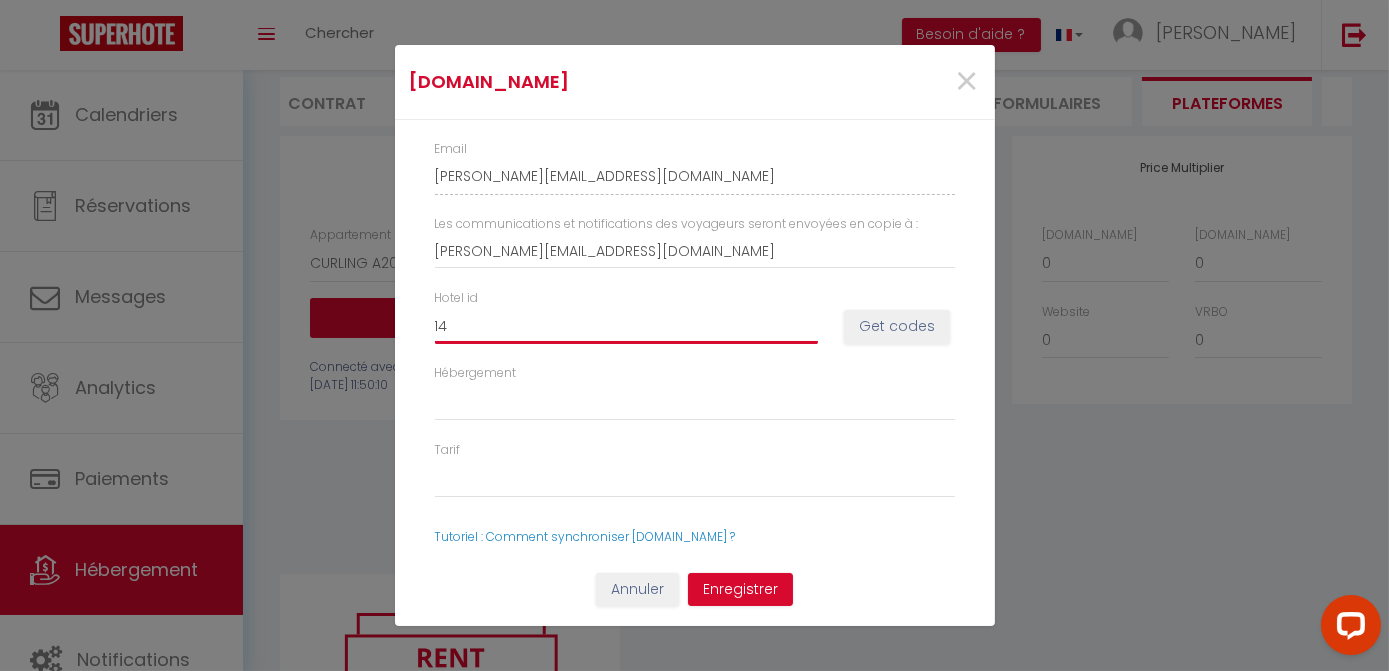 select 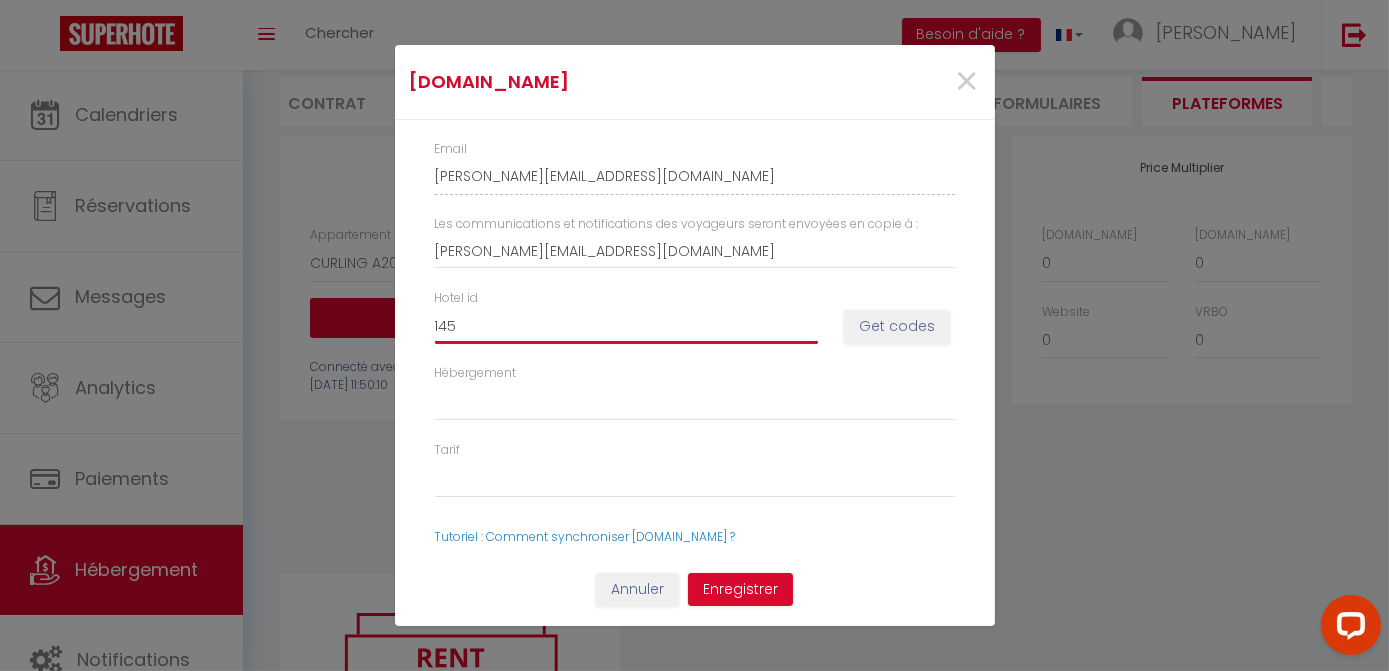 select 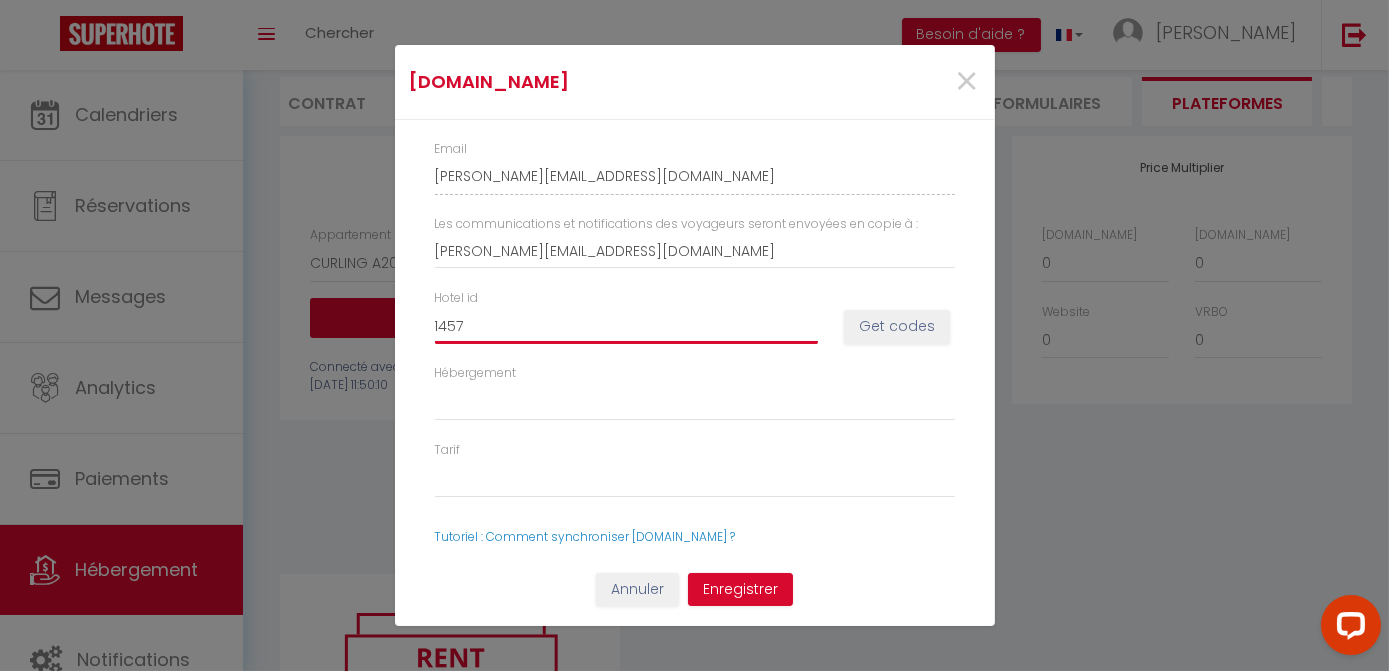 select 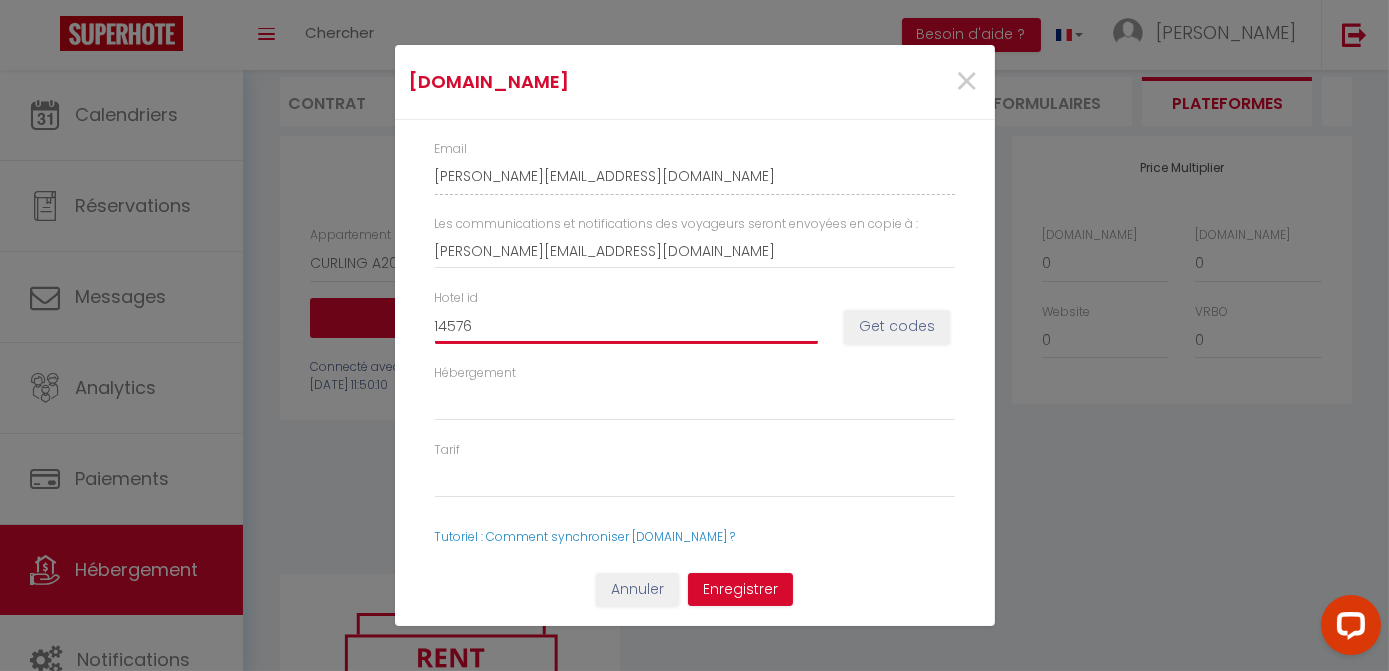 select 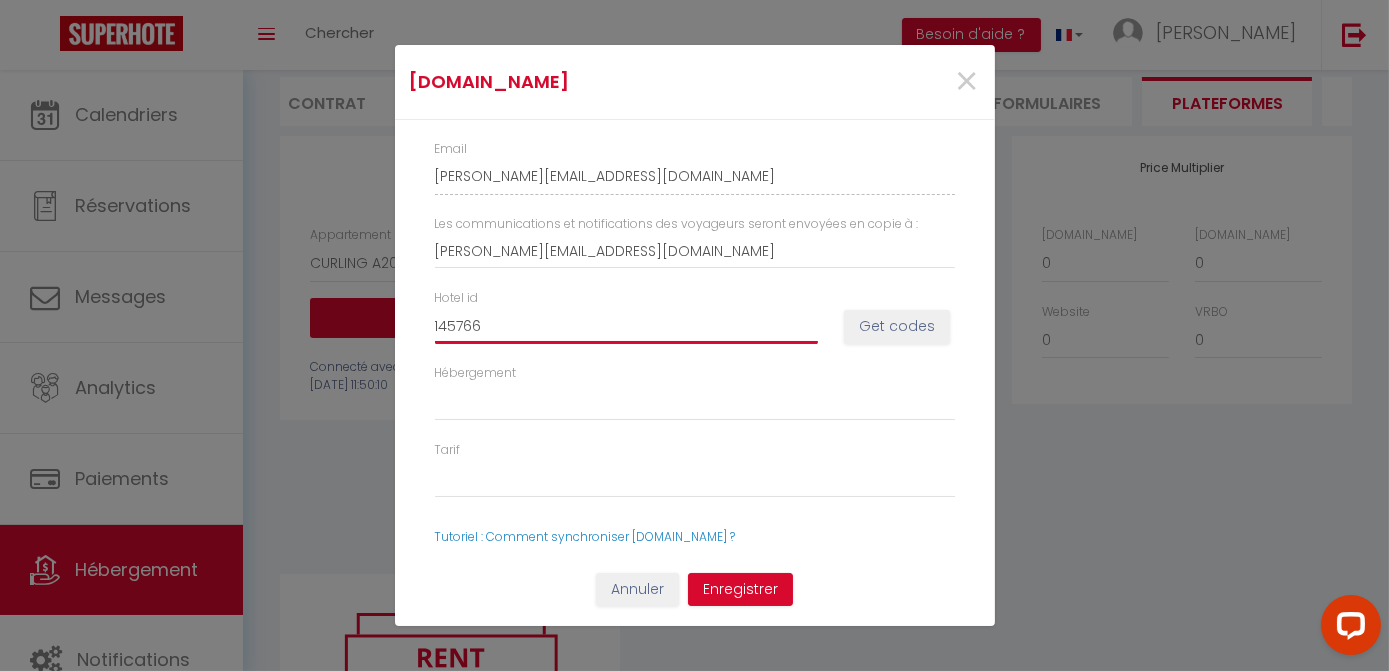 select 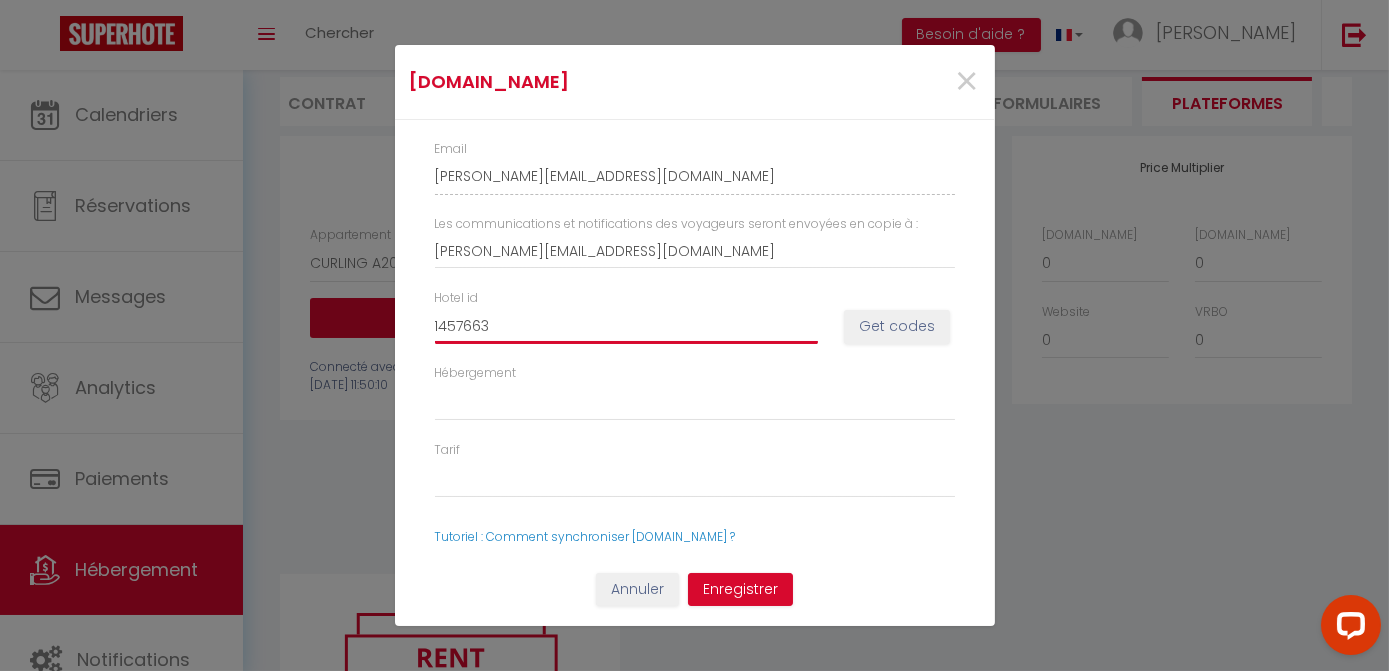 select 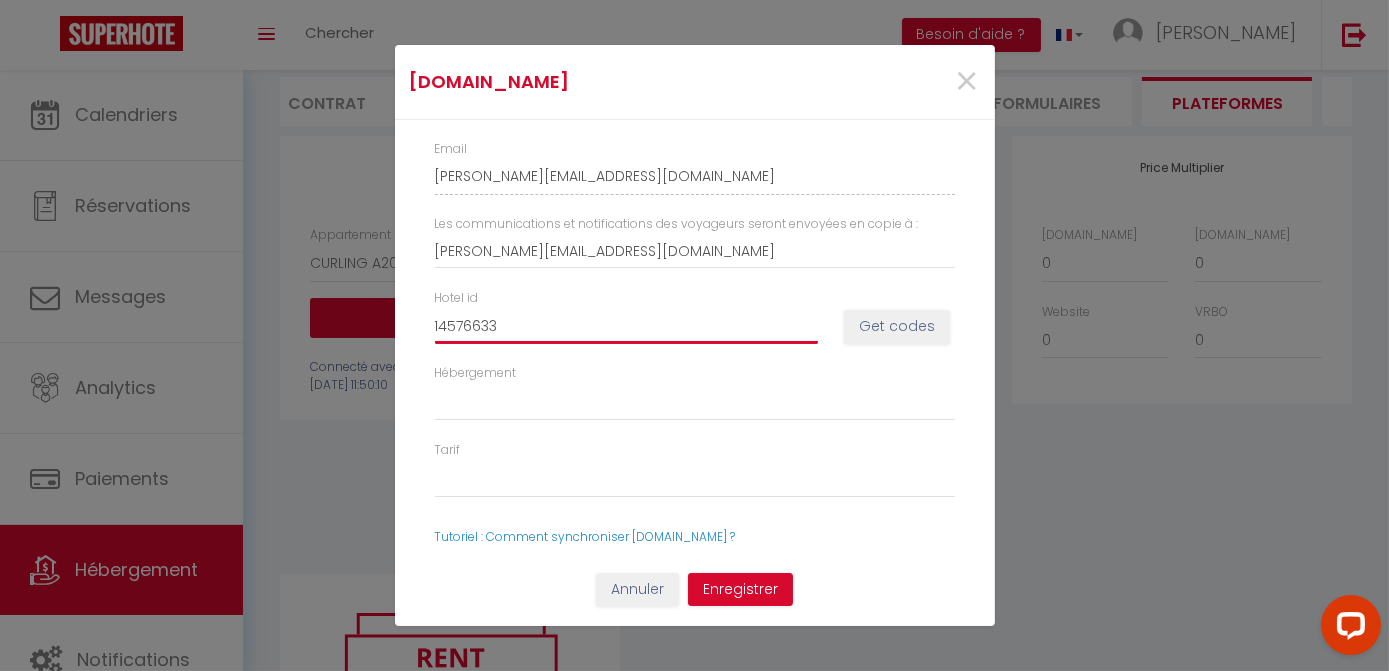 select 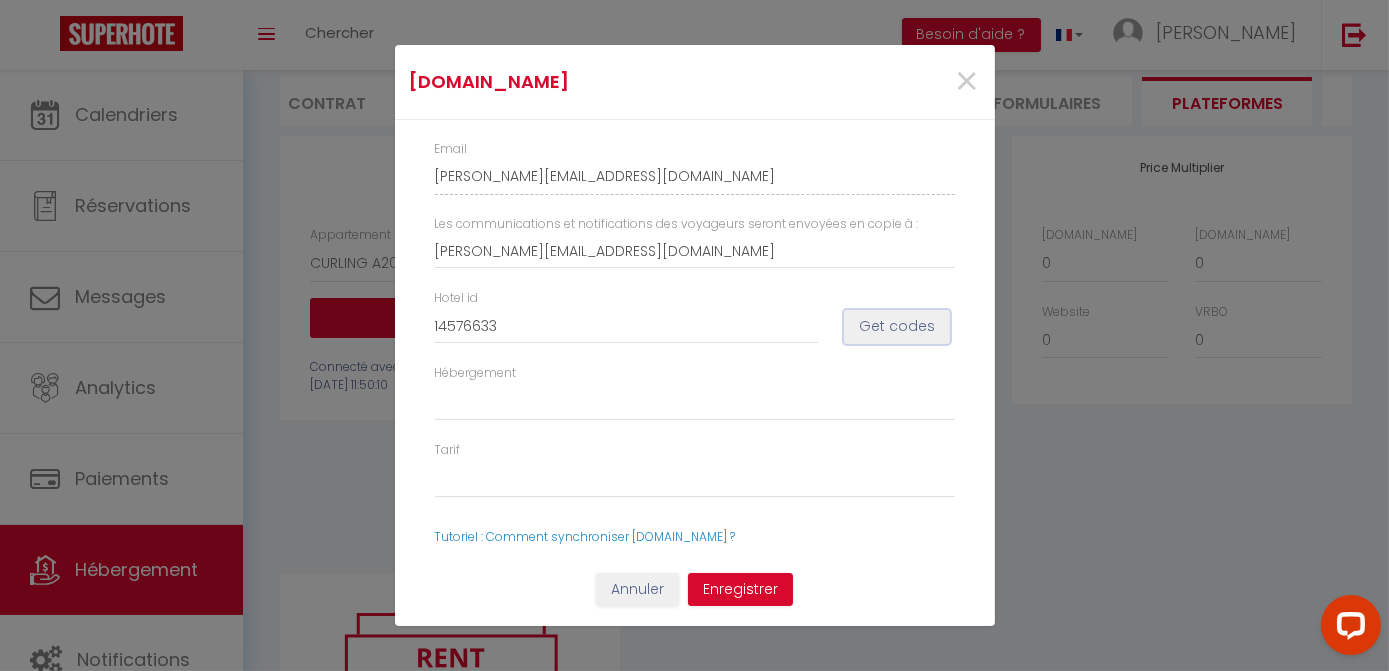 click on "Get codes" at bounding box center [897, 327] 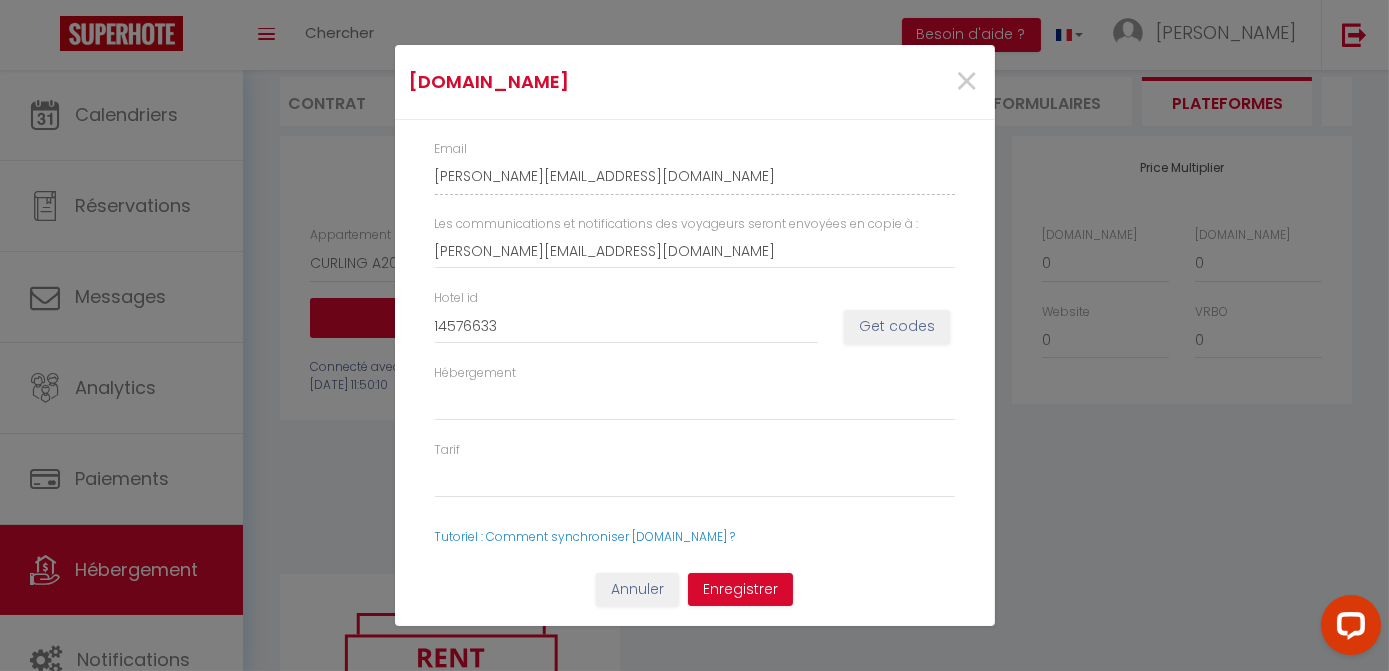 select 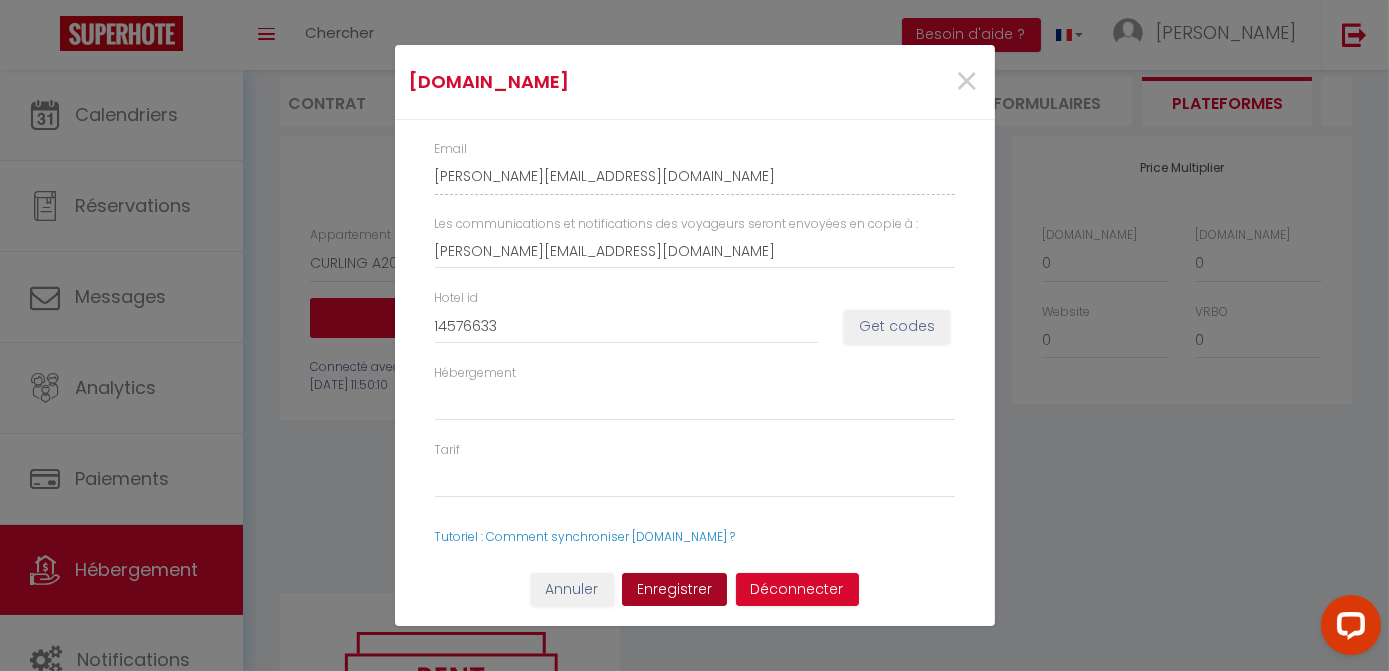 click on "Enregistrer" at bounding box center [674, 590] 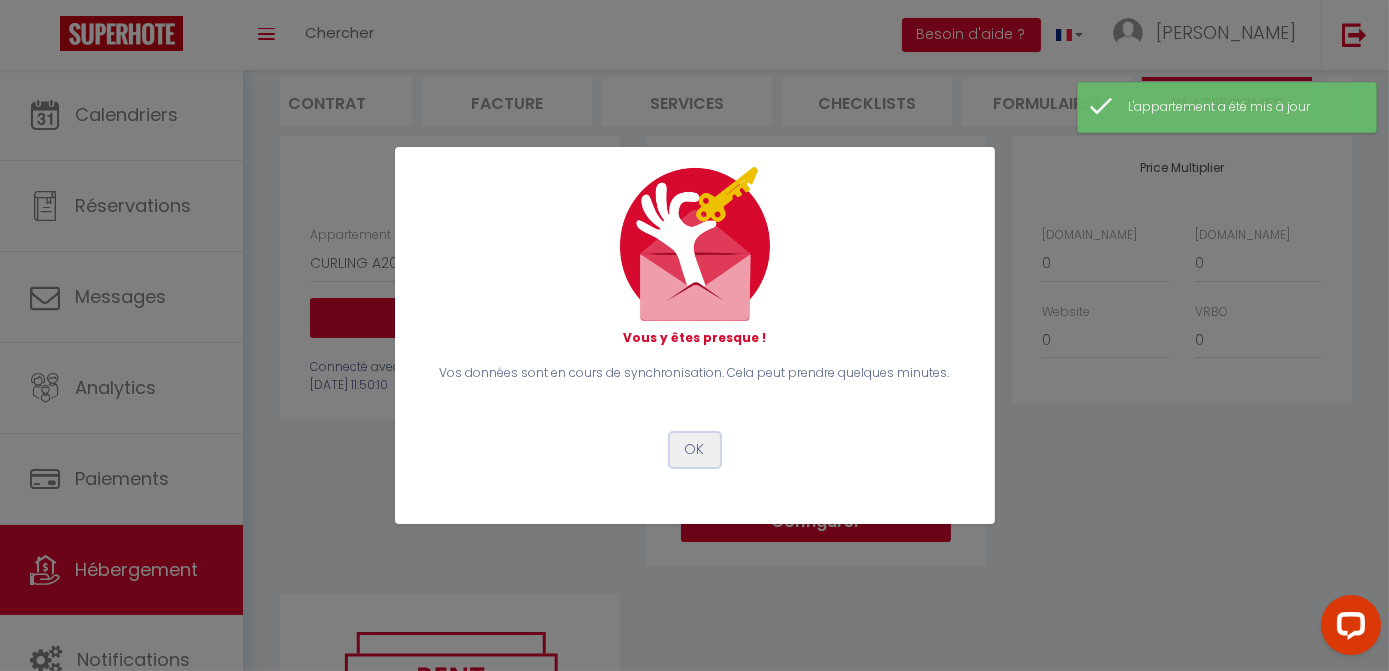 click on "OK" at bounding box center (695, 450) 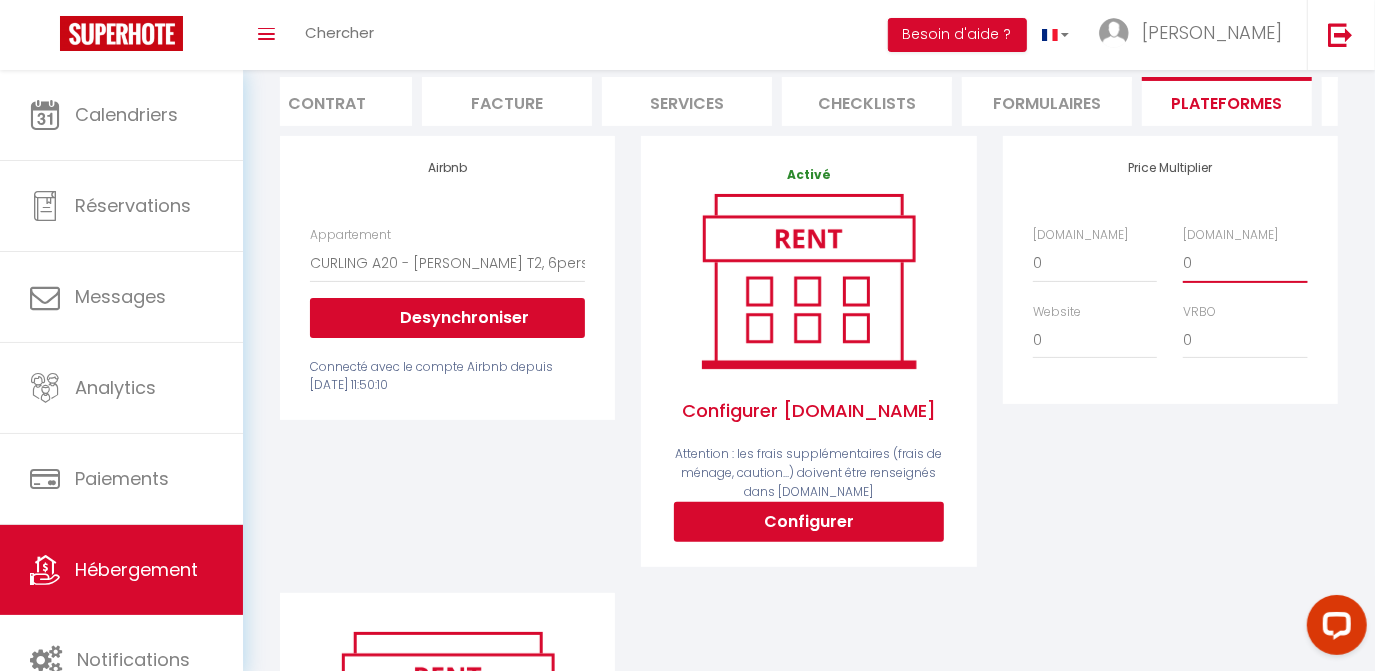 click on "0
+ 1 %
+ 2 %
+ 3 %
+ 4 %
+ 5 %
+ 6 %
+ 7 %
+ 8 %
+ 9 %" at bounding box center [1245, 263] 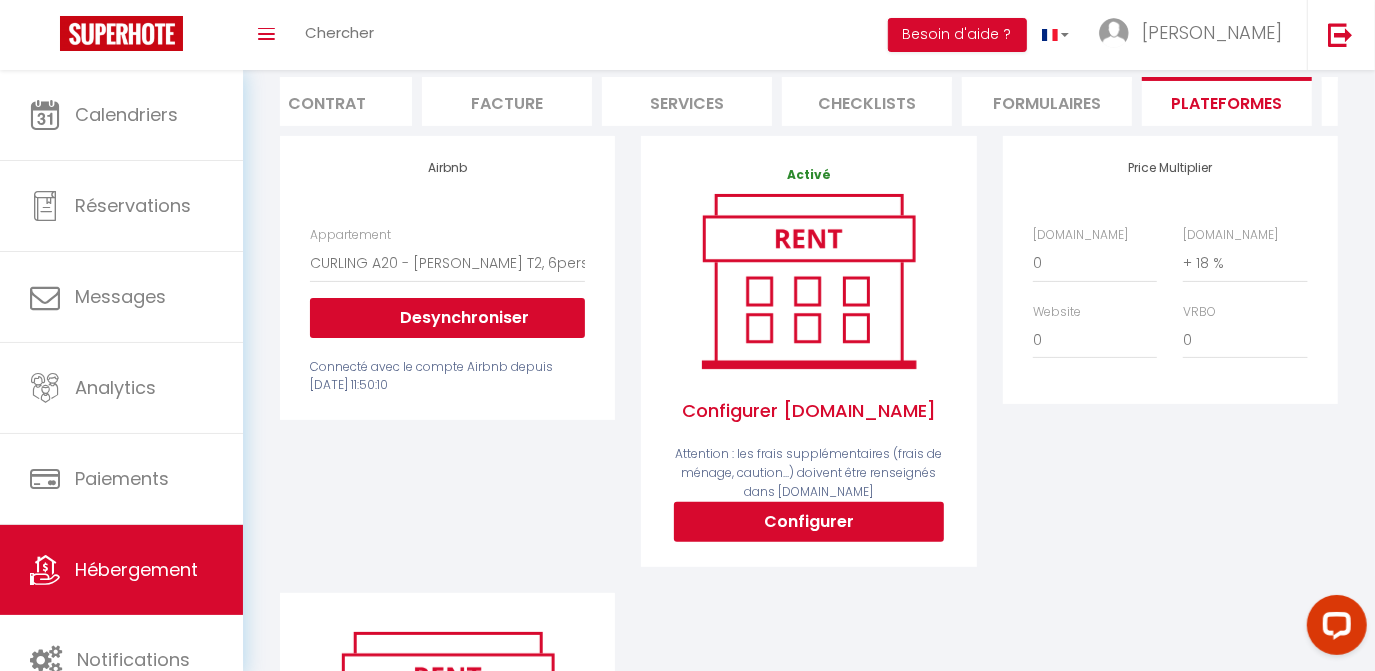 drag, startPoint x: 1058, startPoint y: 527, endPoint x: 1027, endPoint y: 596, distance: 75.643906 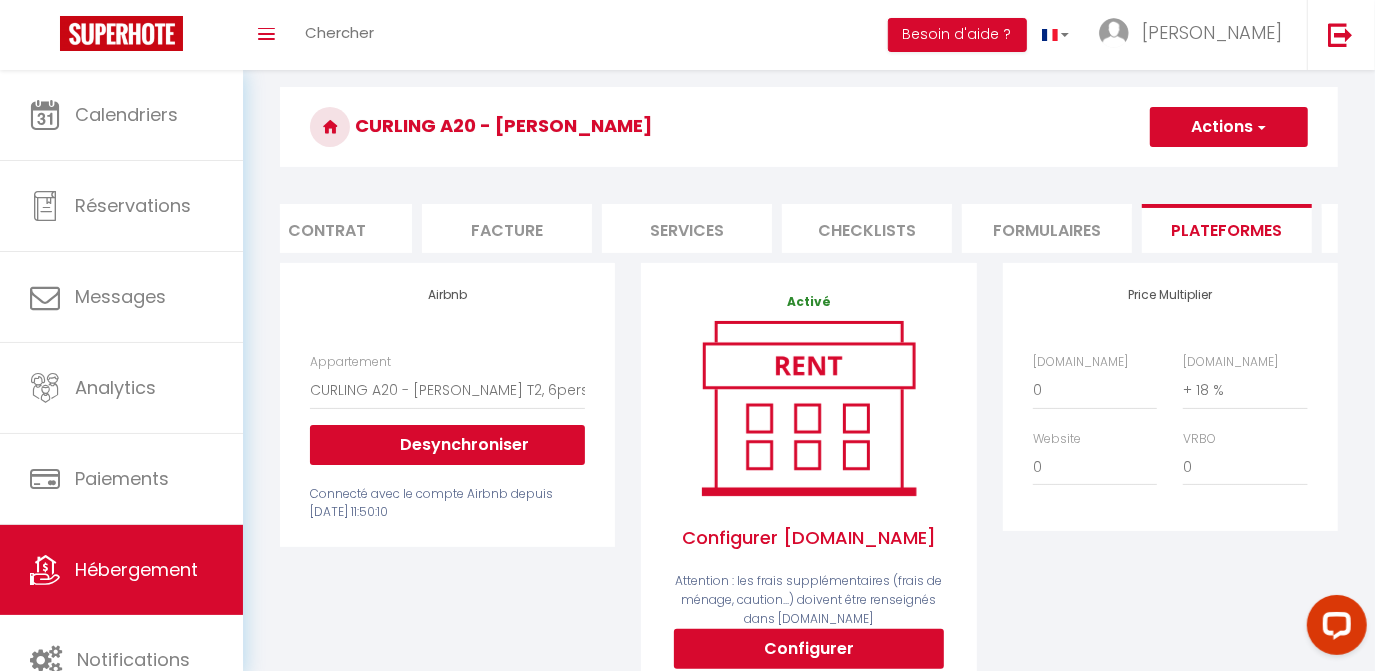 scroll, scrollTop: 0, scrollLeft: 0, axis: both 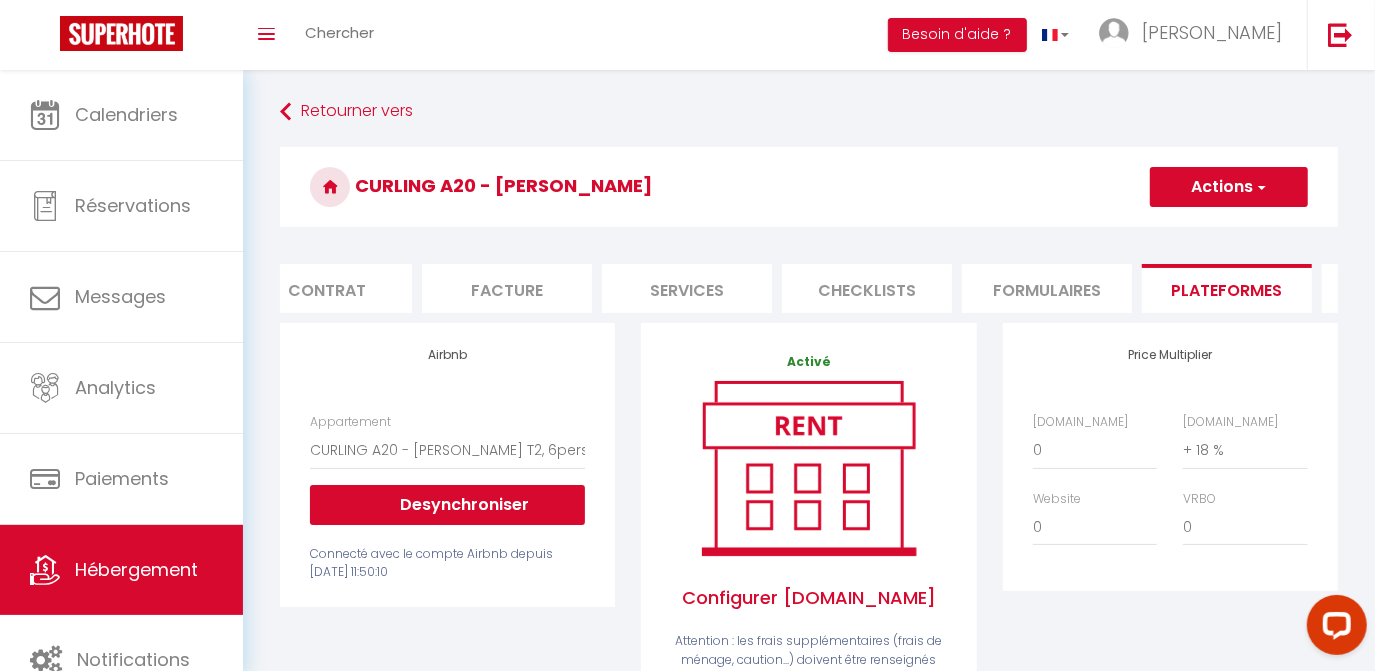 click on "Actions" at bounding box center [1229, 187] 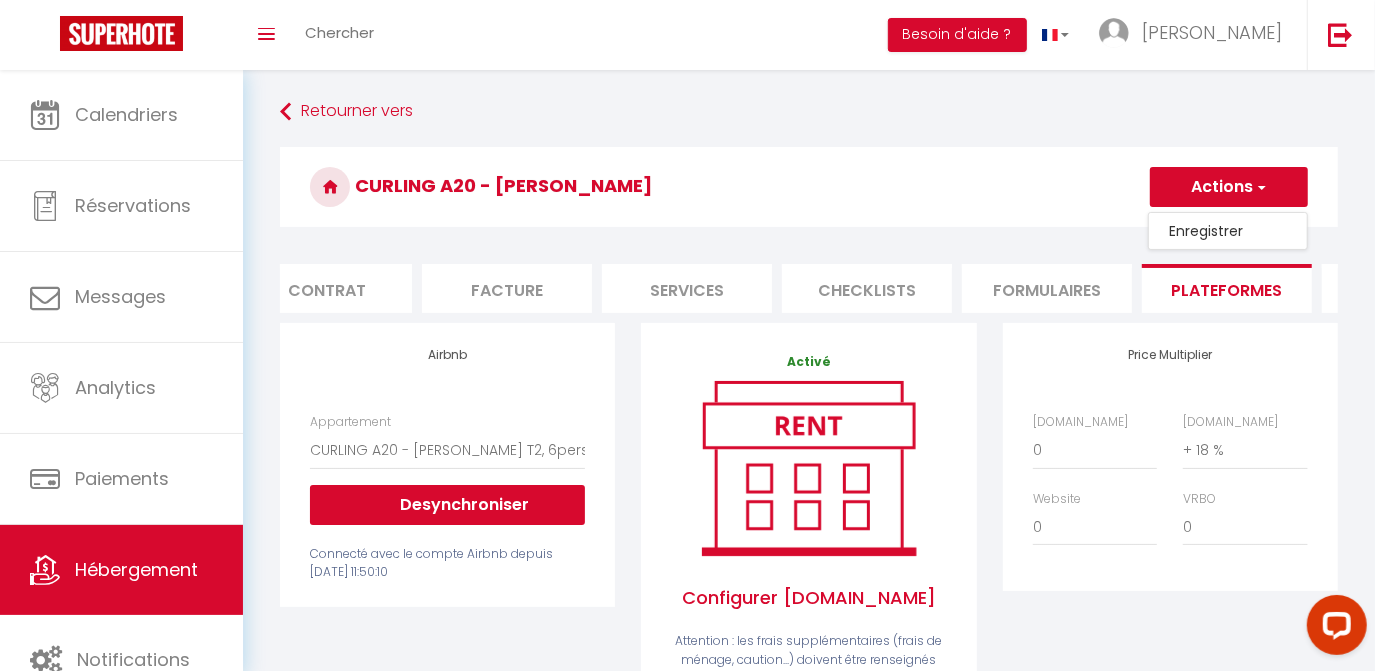 click on "Enregistrer" at bounding box center [1228, 231] 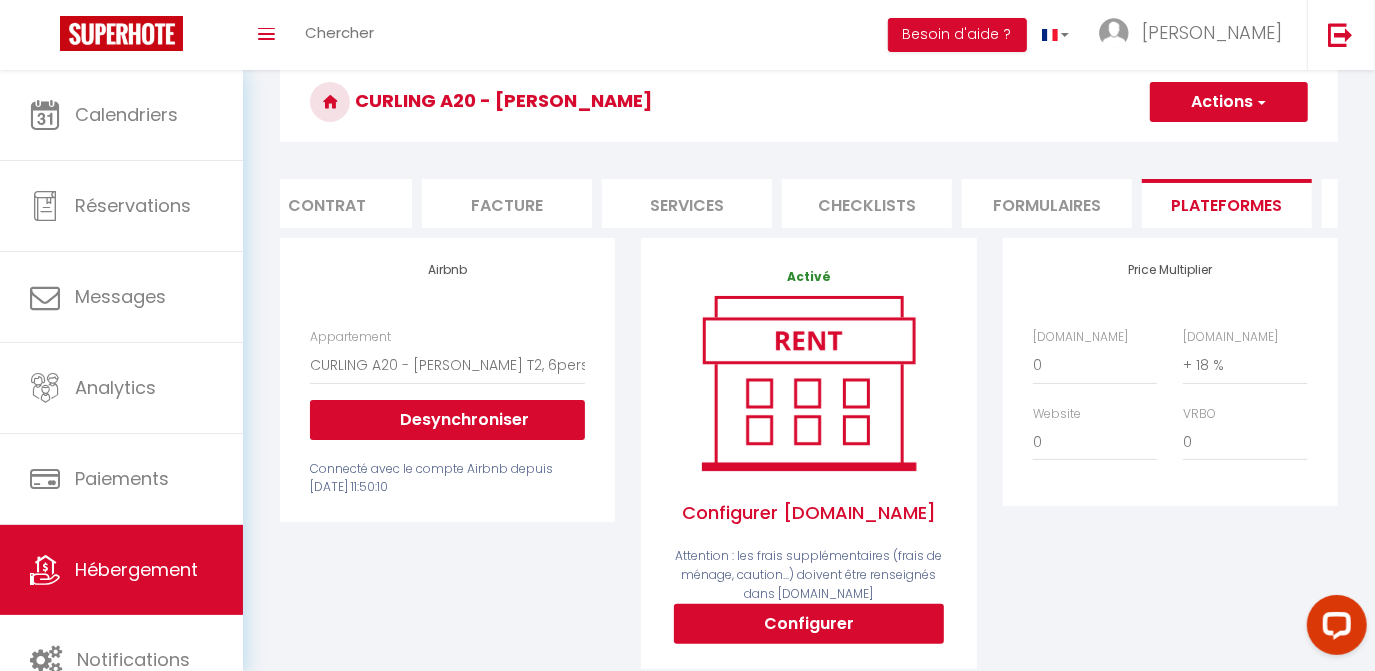 scroll, scrollTop: 0, scrollLeft: 0, axis: both 